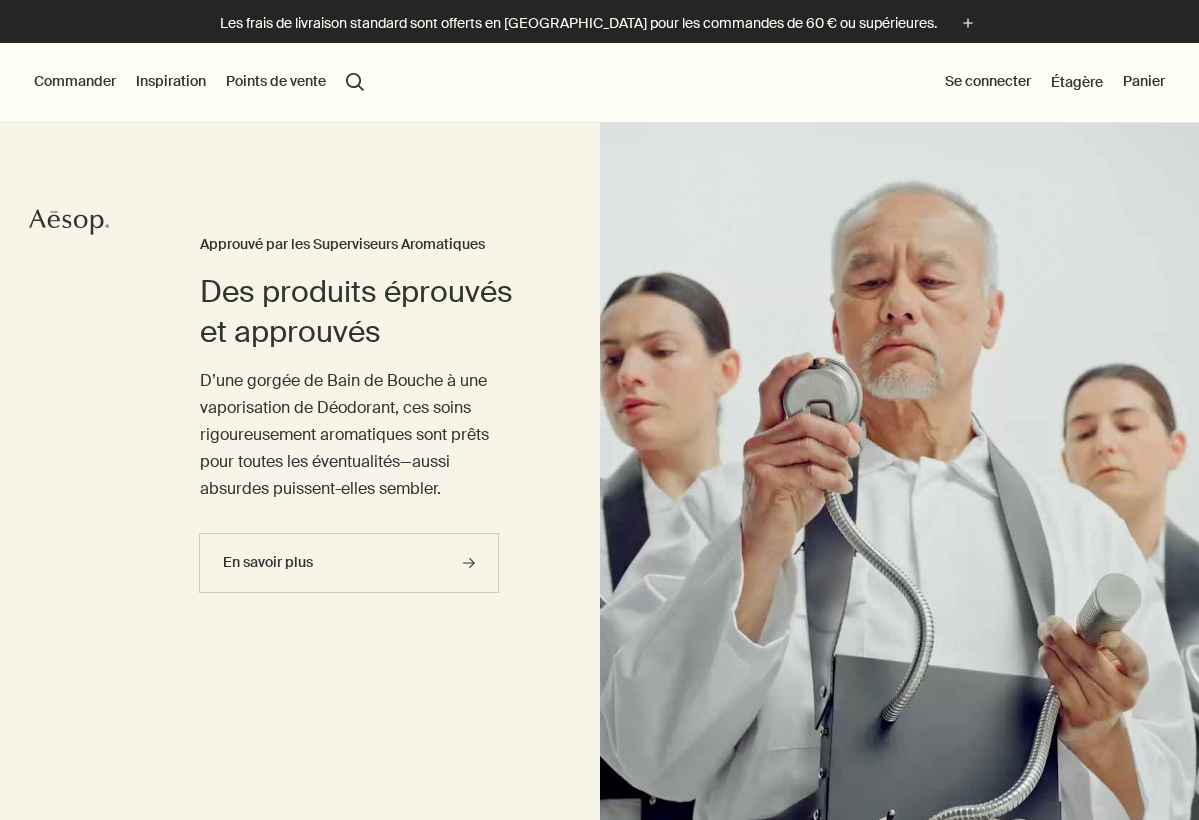 scroll, scrollTop: 0, scrollLeft: 0, axis: both 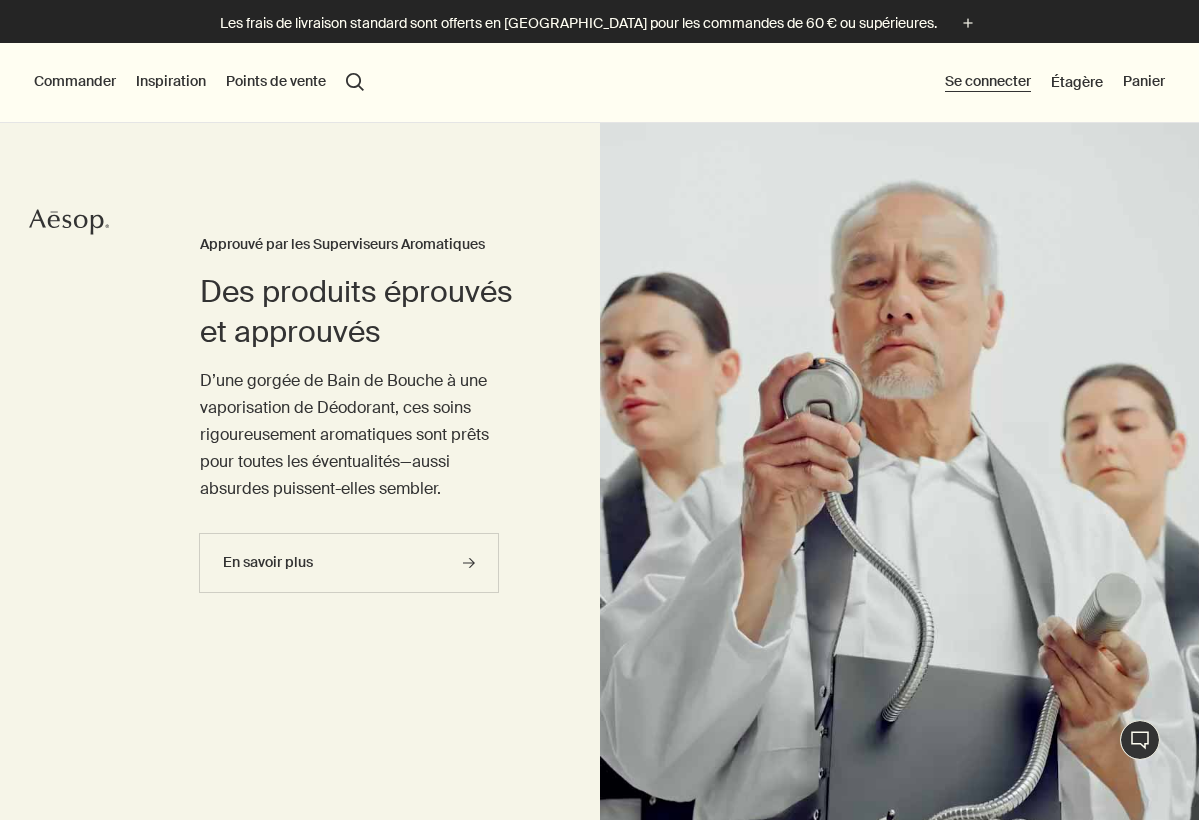 click on "Se connecter" at bounding box center [988, 82] 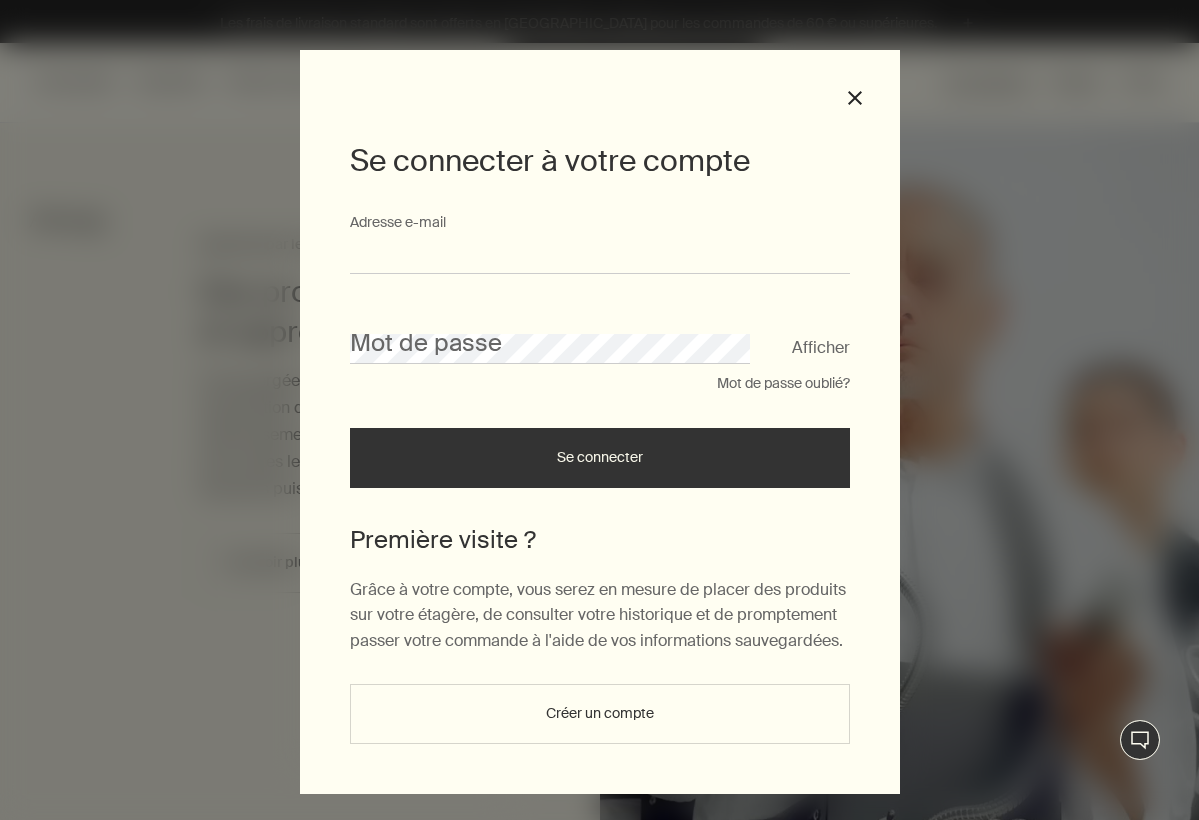 type on "**********" 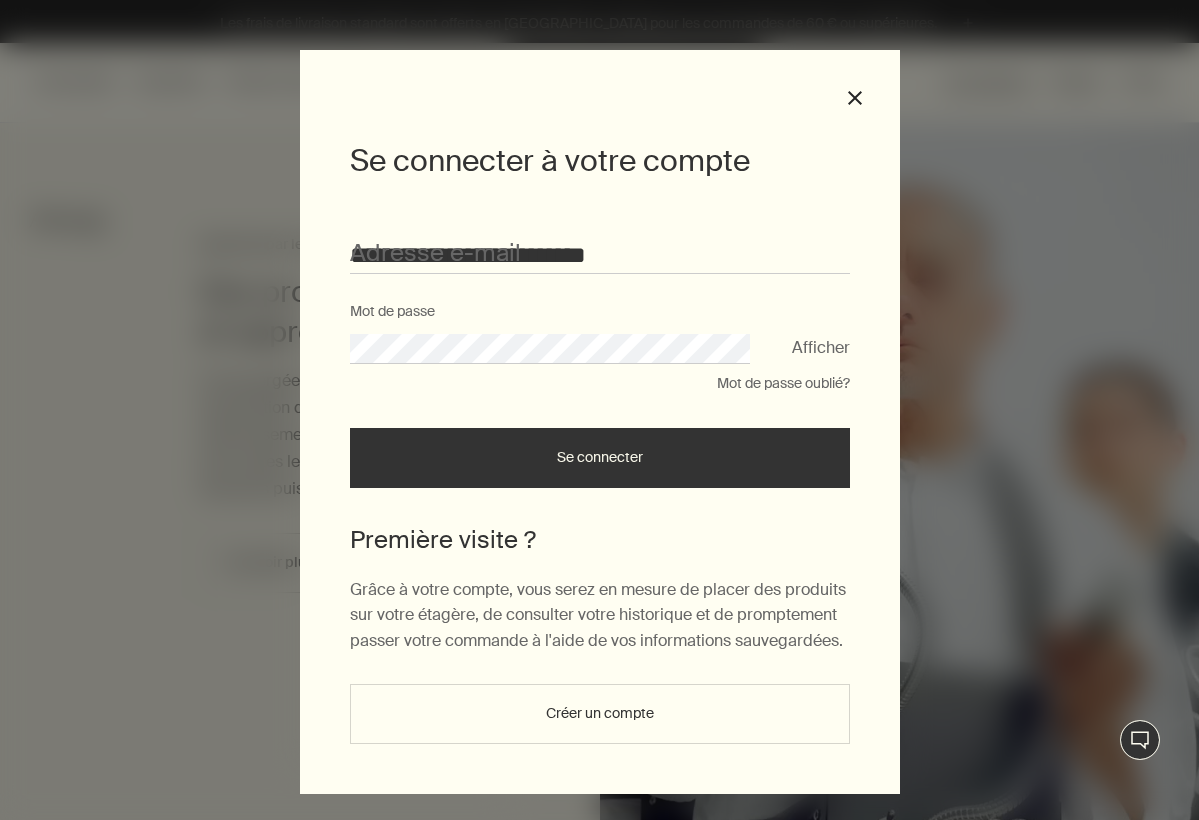 click on "Se connecter" at bounding box center (600, 458) 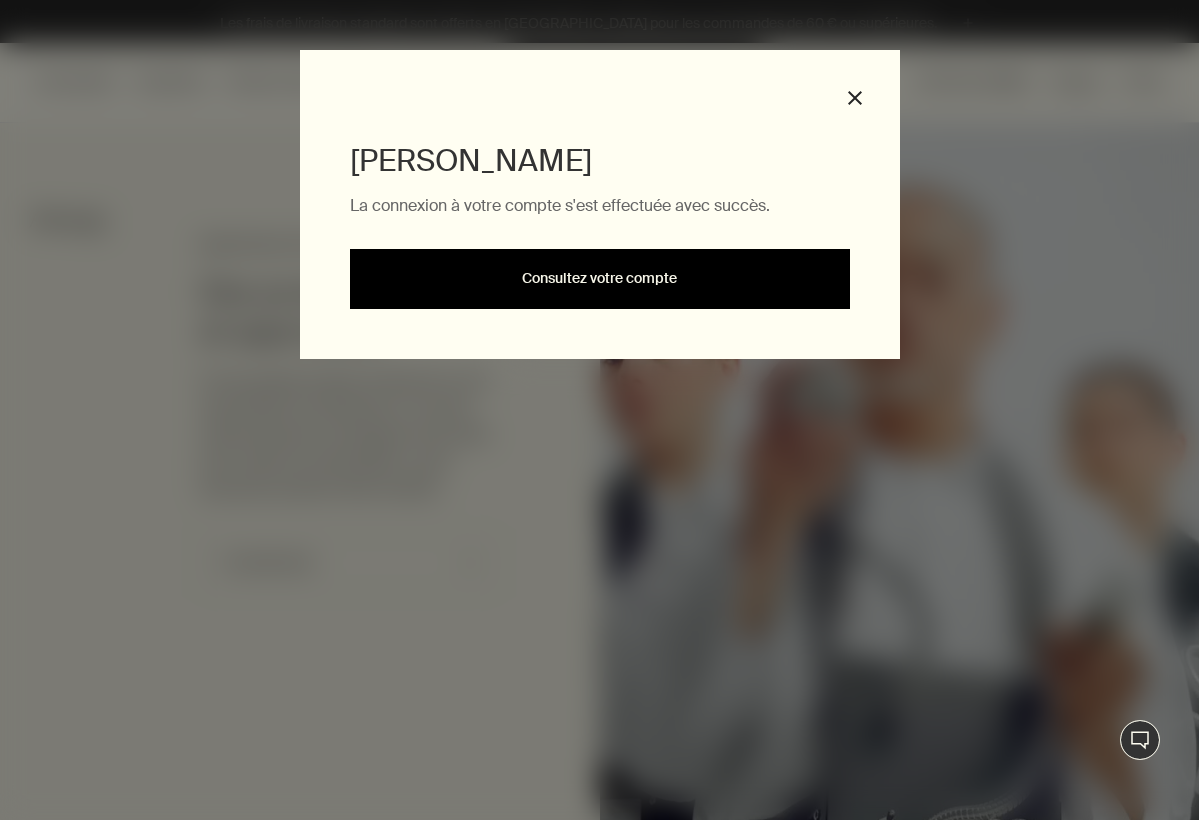 click on "Consultez votre compte" at bounding box center [600, 279] 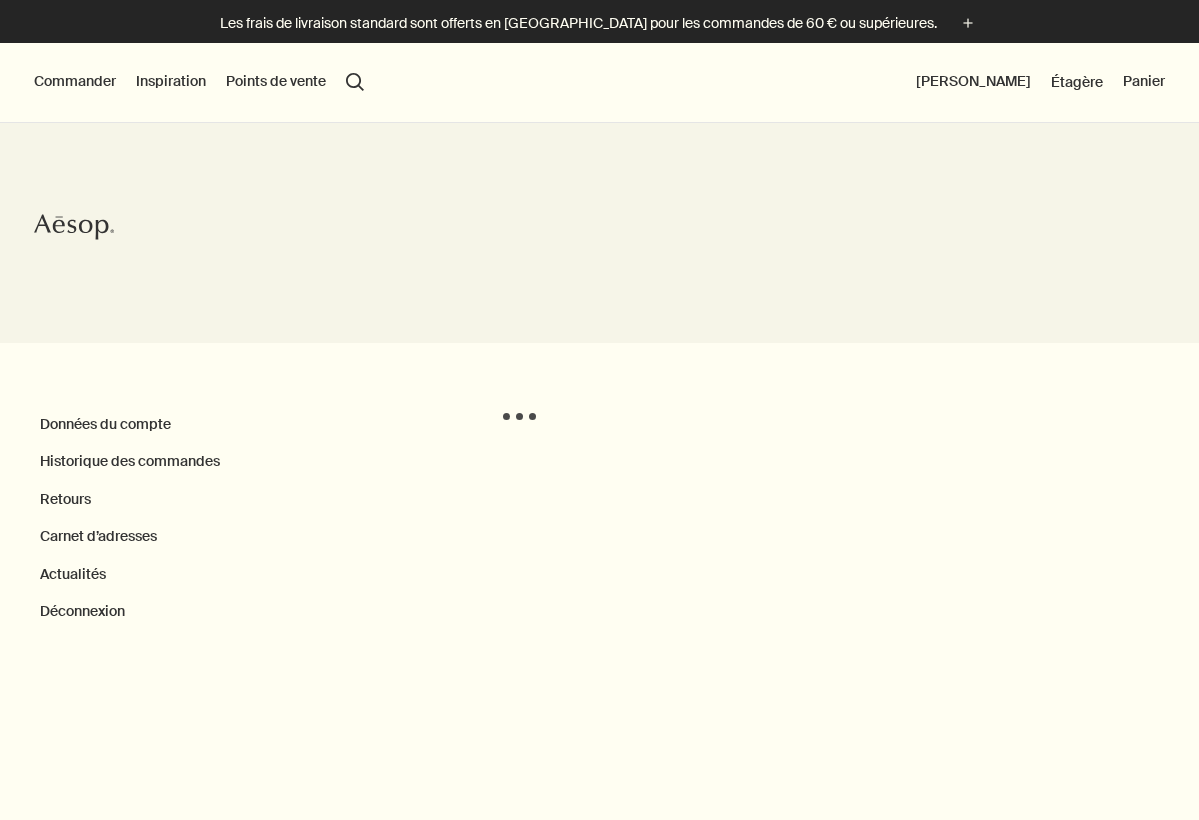 scroll, scrollTop: 0, scrollLeft: 0, axis: both 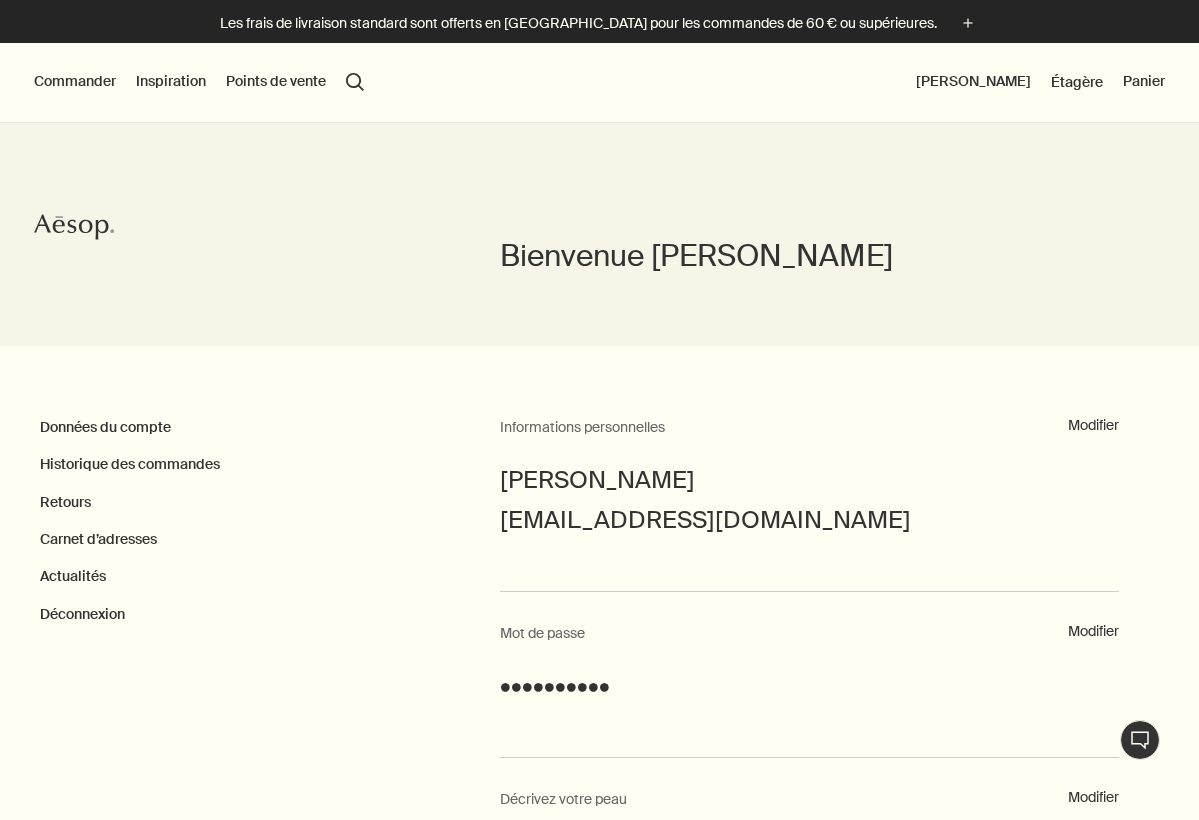 click on "Commander" at bounding box center [75, 82] 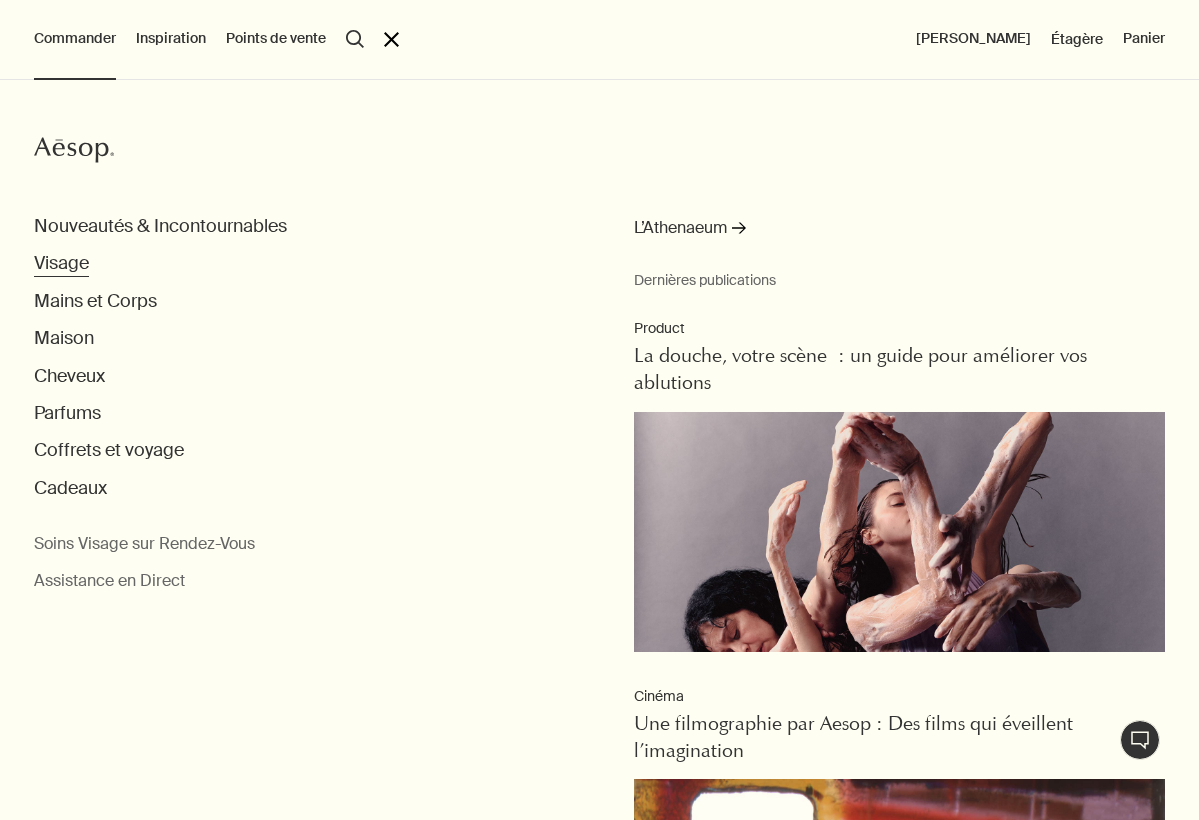 click on "Visage" at bounding box center (61, 263) 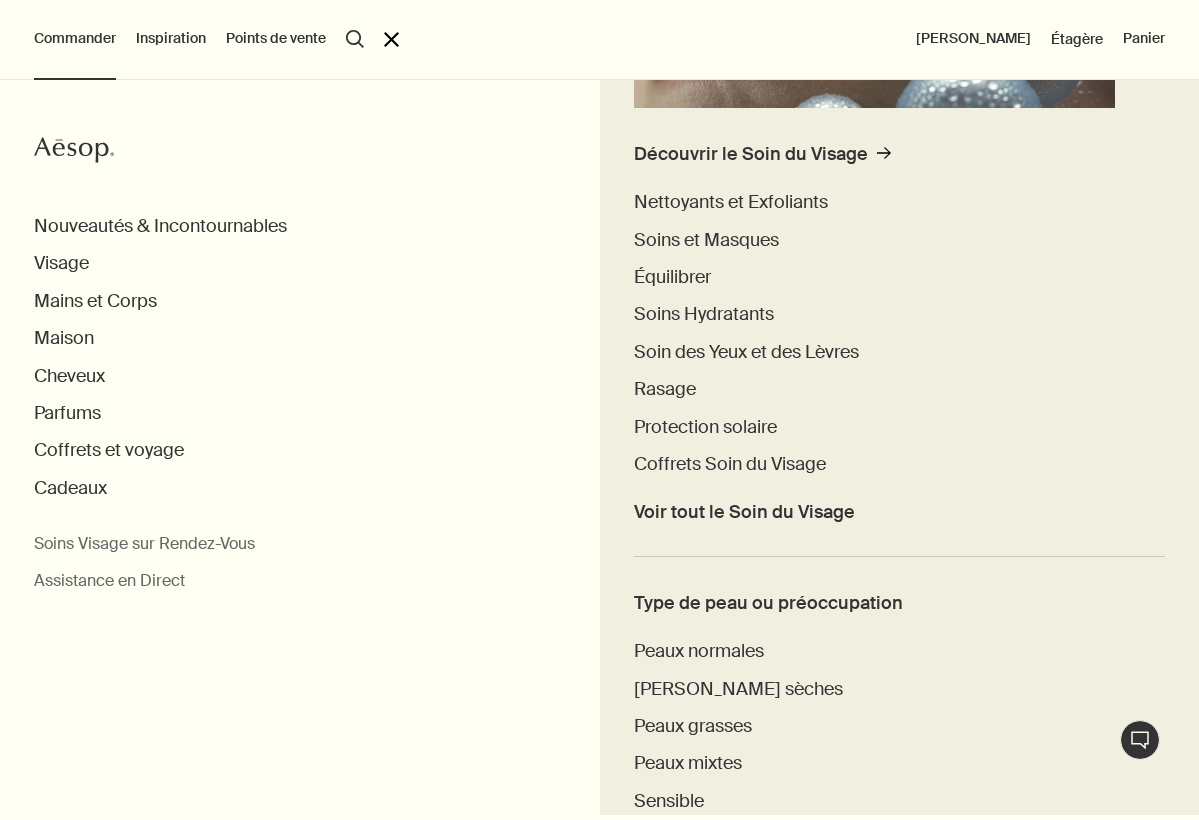 scroll, scrollTop: 443, scrollLeft: 0, axis: vertical 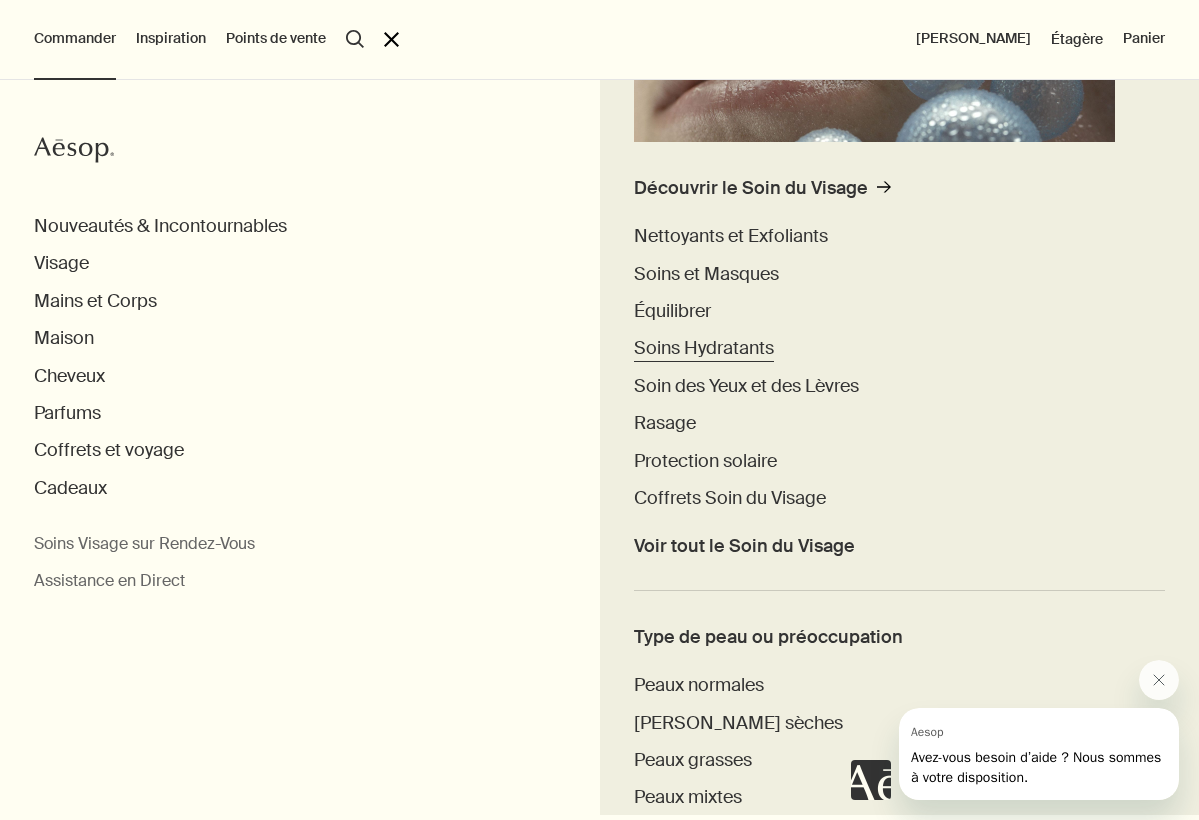 click on "Soins Hydratants" at bounding box center (704, 348) 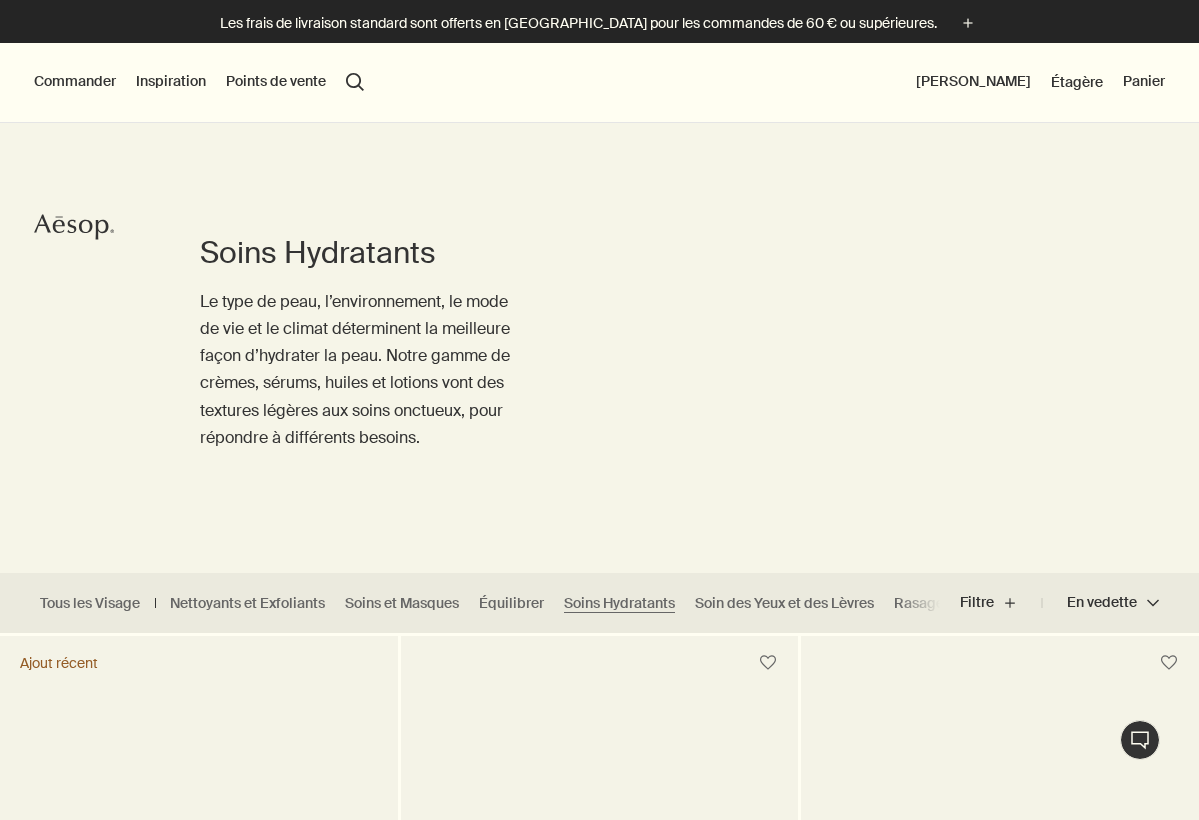 scroll, scrollTop: 0, scrollLeft: 0, axis: both 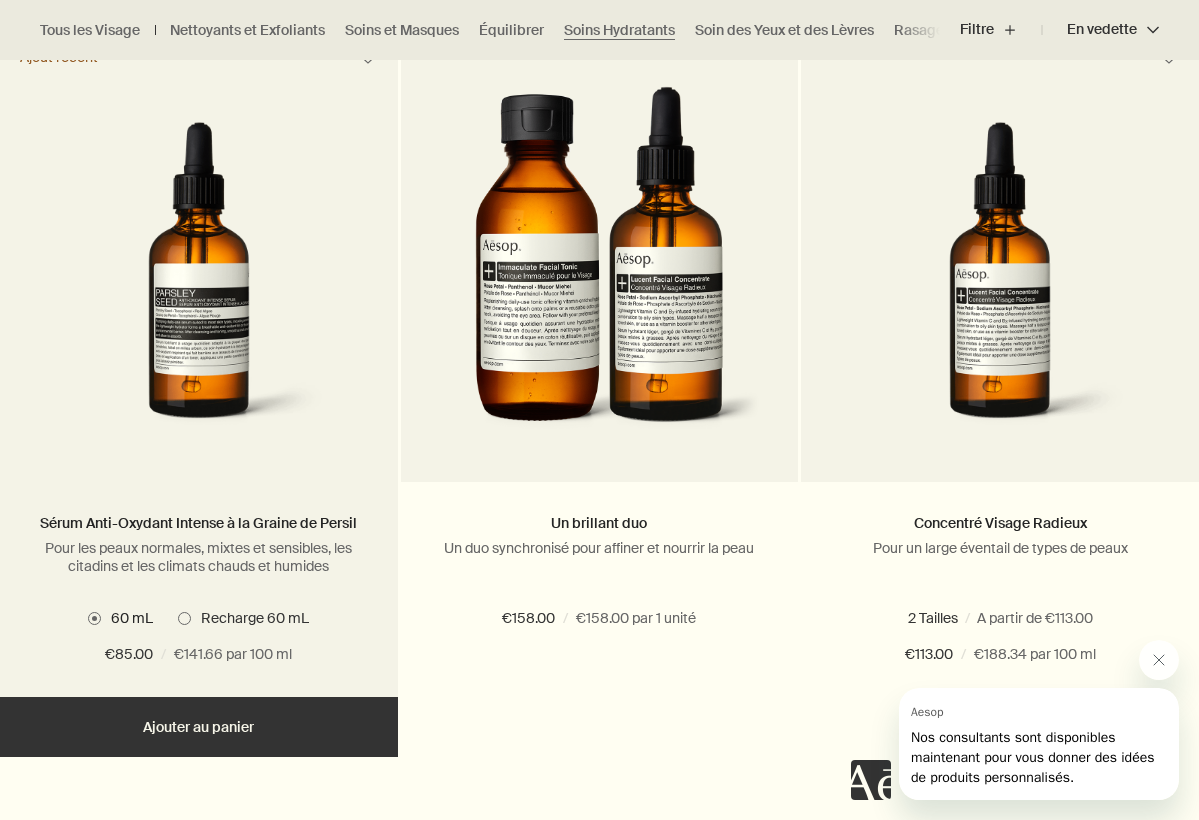 click on "Recharge 60 mL" at bounding box center [250, 618] 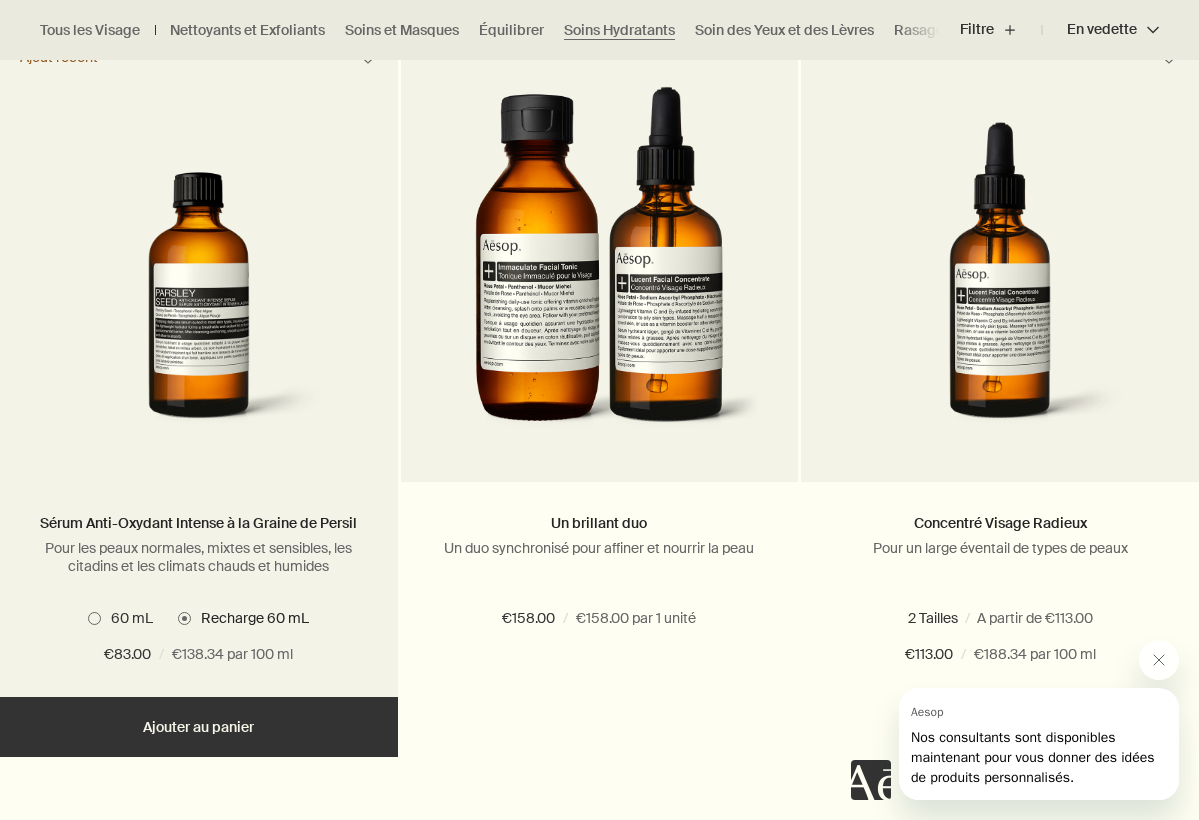 click on "60 mL" at bounding box center (127, 618) 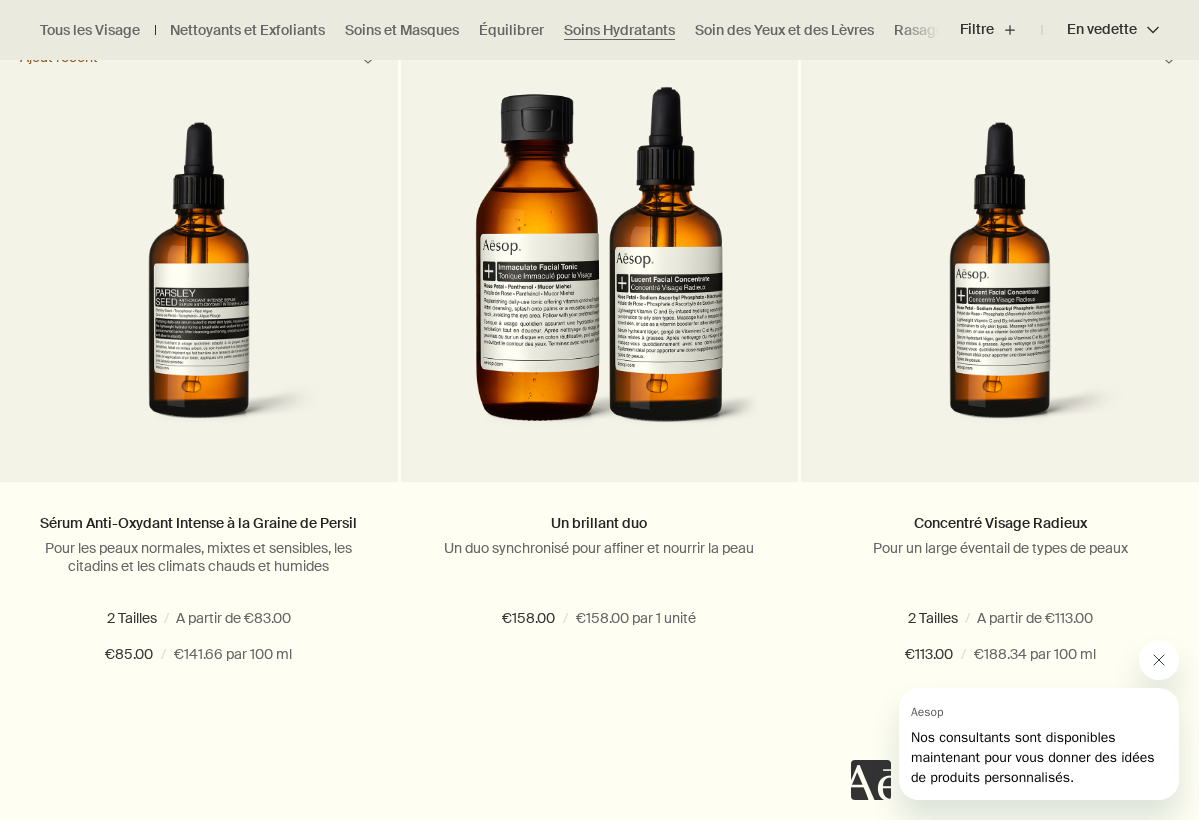 click 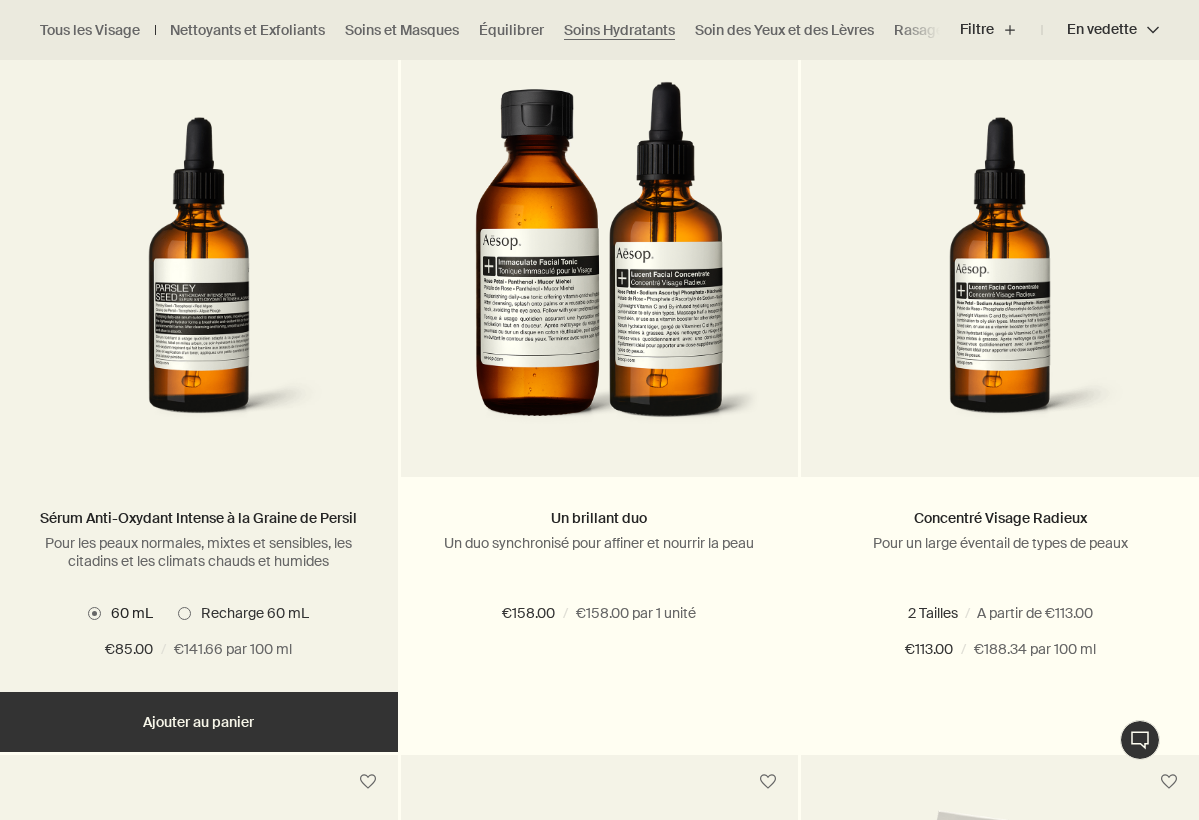 scroll, scrollTop: 1343, scrollLeft: 0, axis: vertical 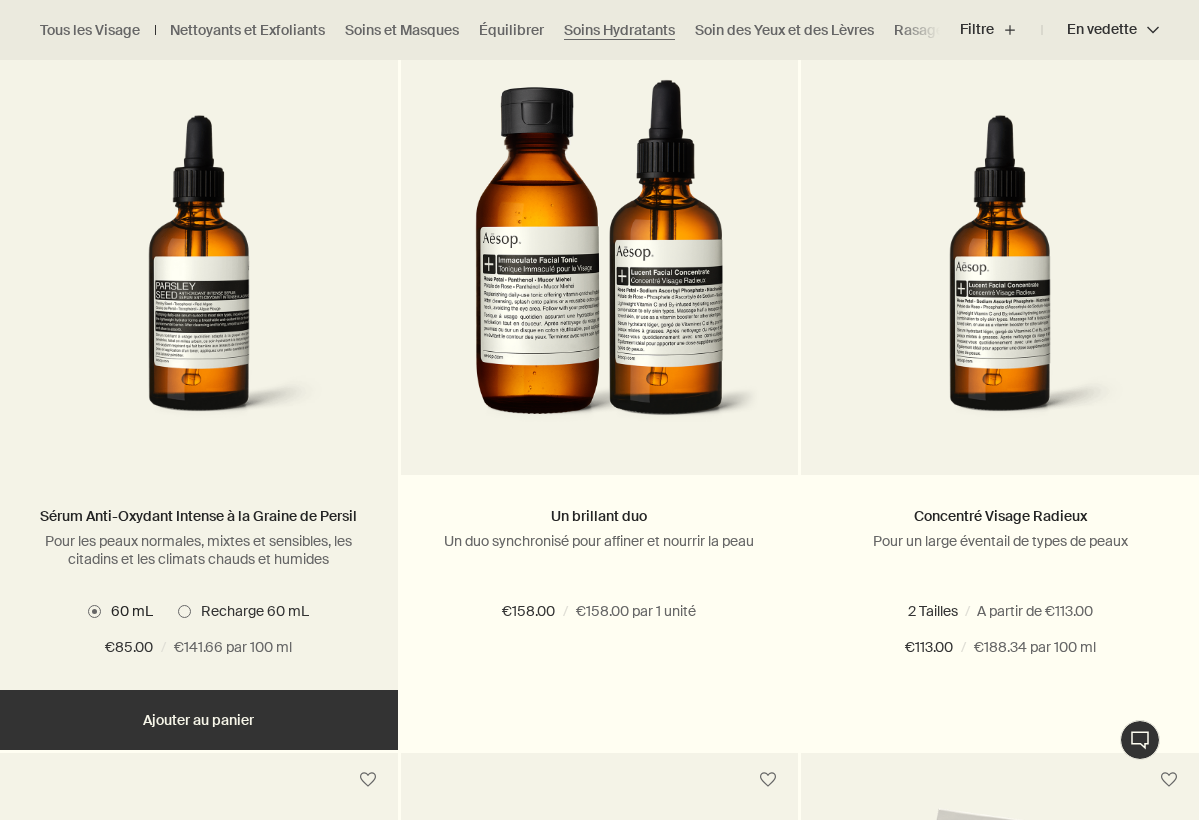 click at bounding box center [199, 279] 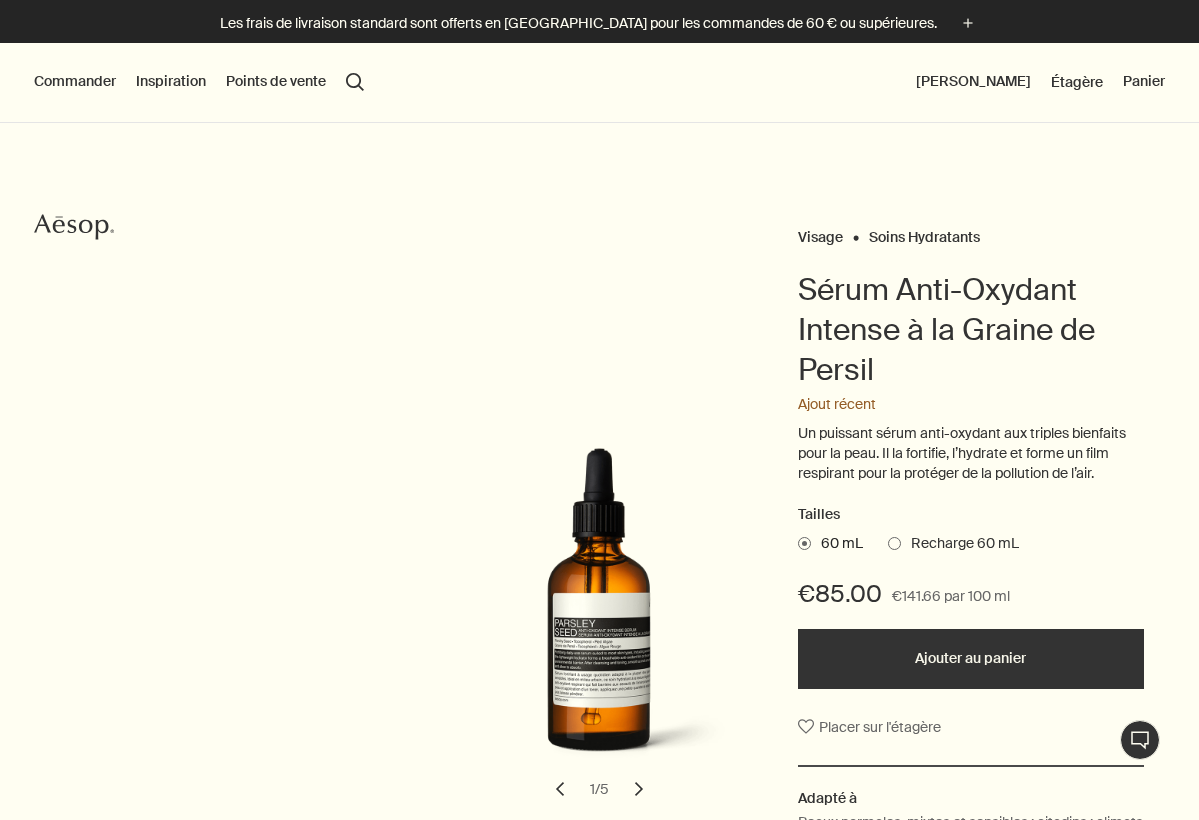 scroll, scrollTop: 0, scrollLeft: 0, axis: both 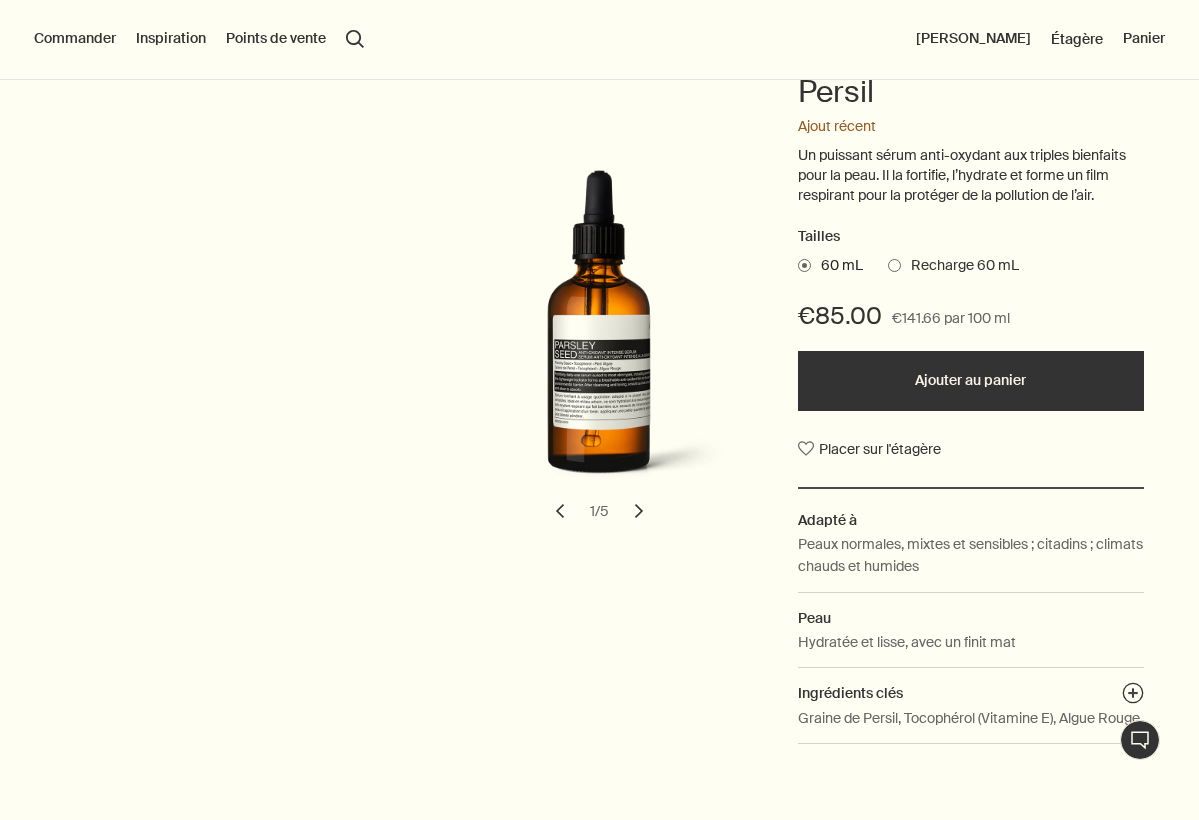 click on "chevron" at bounding box center (639, 511) 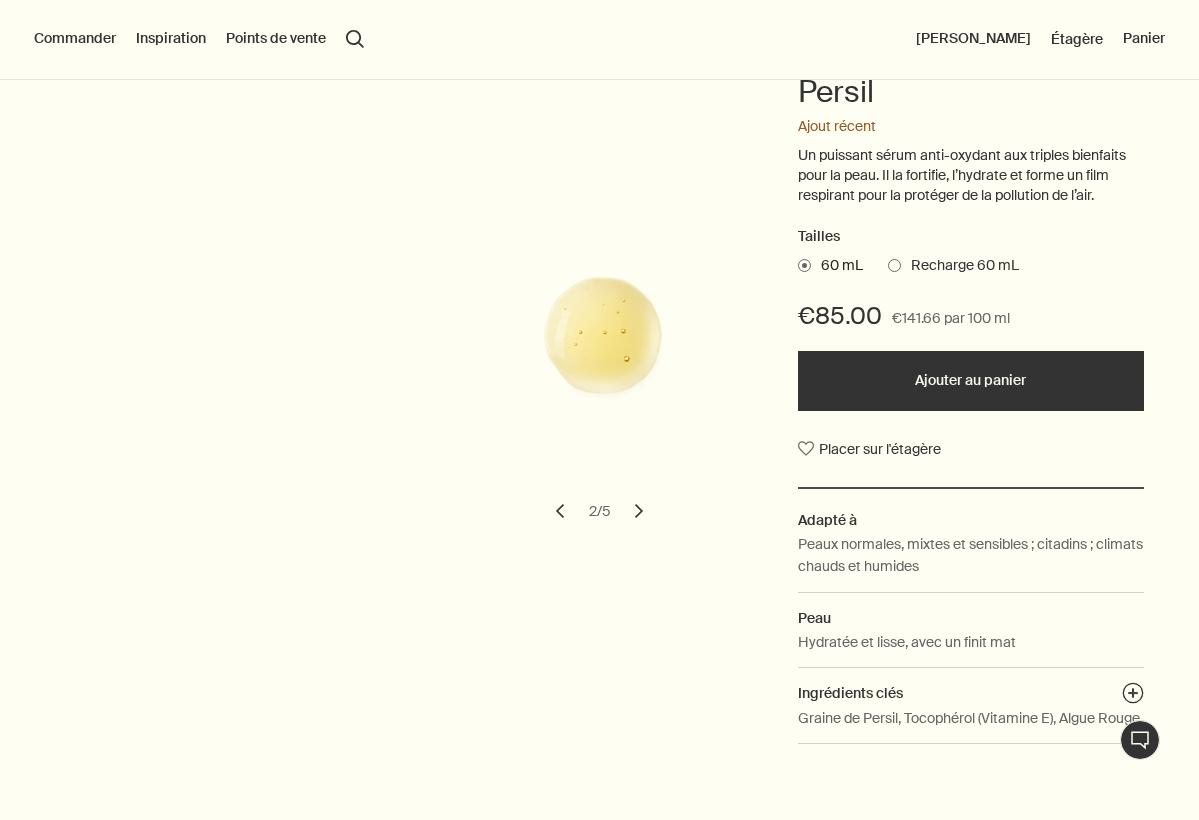 click on "chevron" at bounding box center (639, 511) 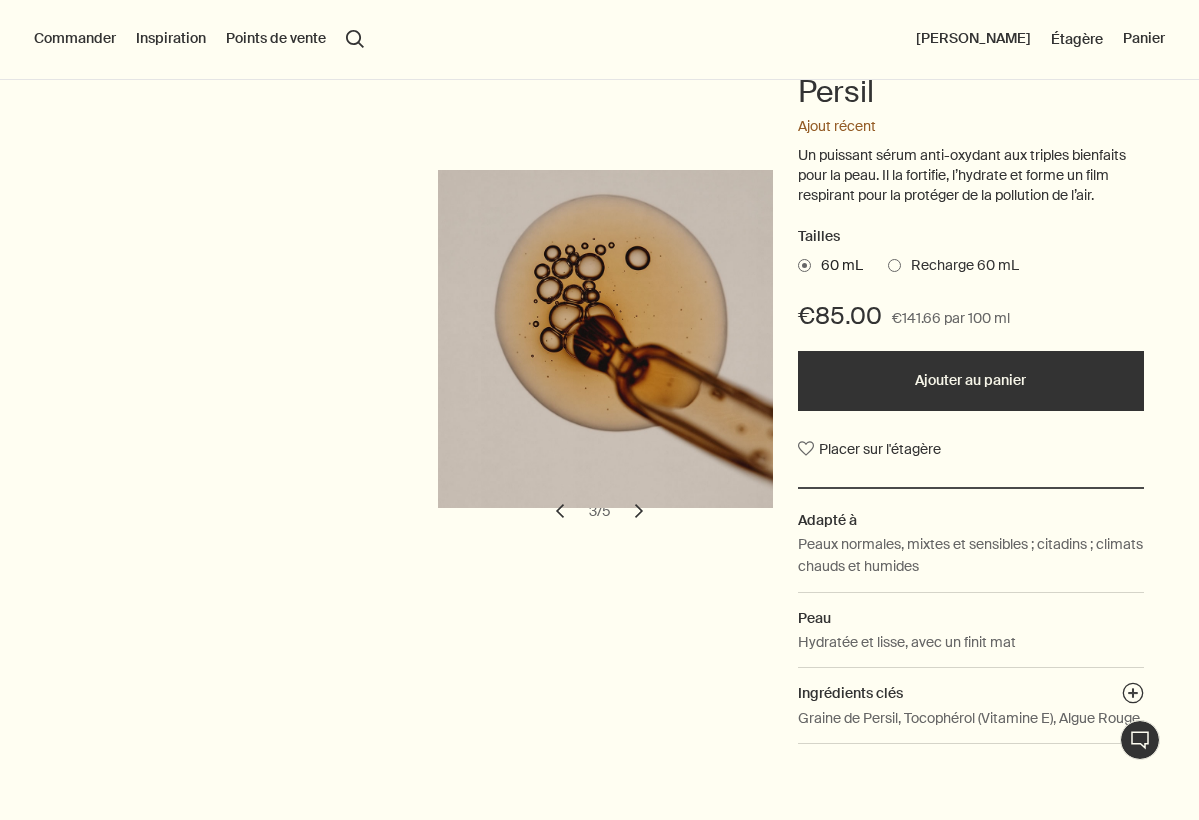 click on "chevron" at bounding box center (639, 511) 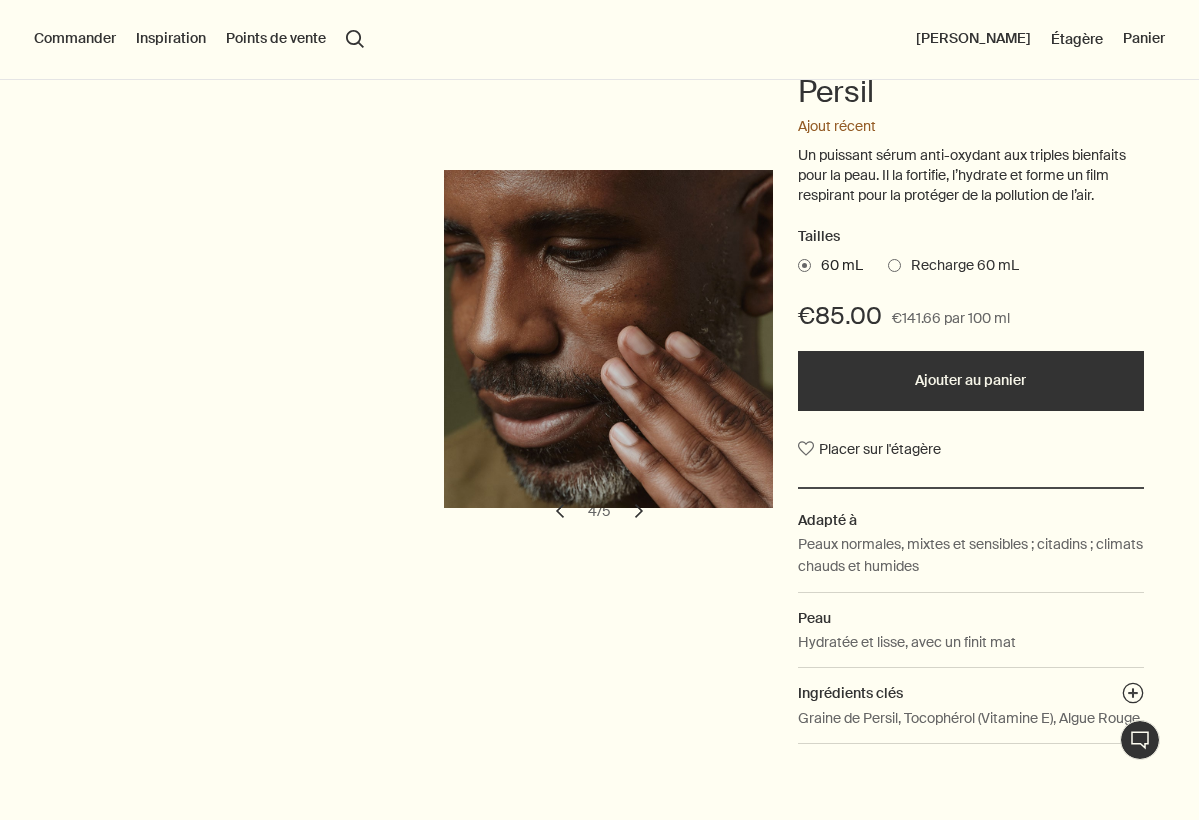 click on "chevron" at bounding box center [639, 511] 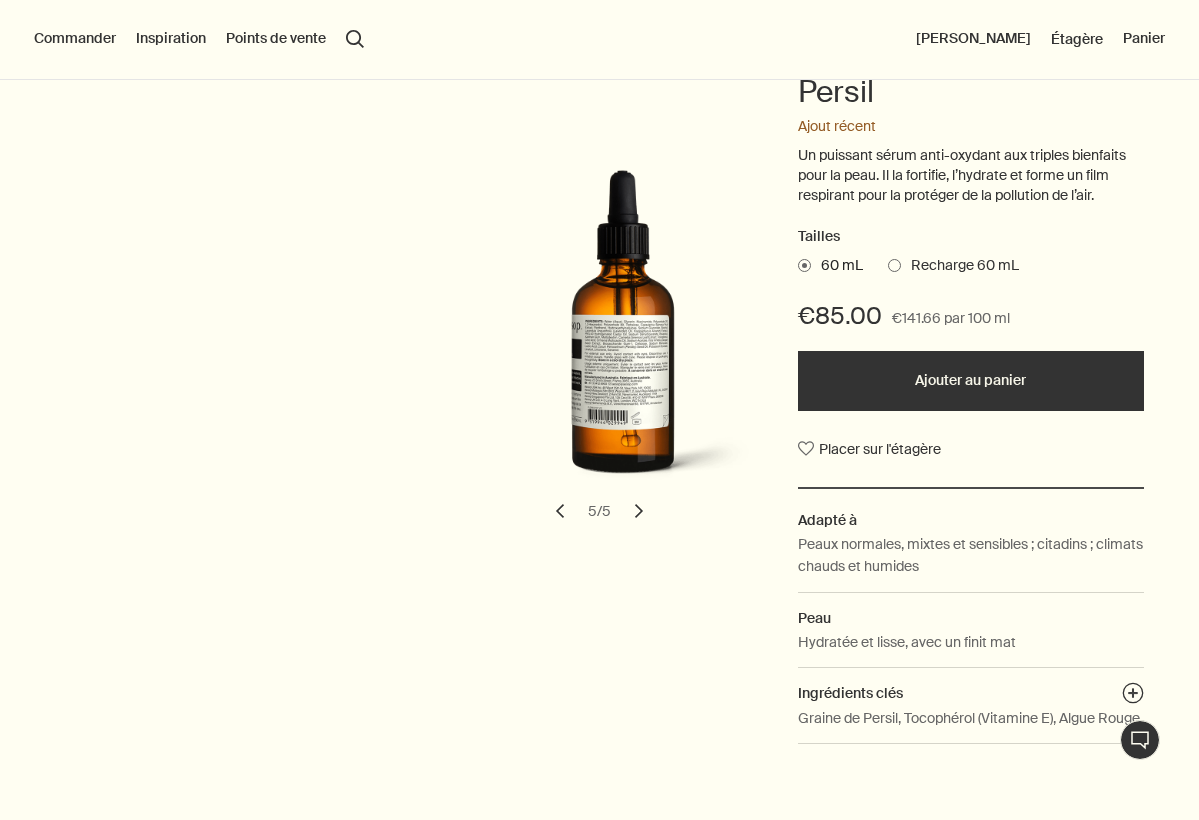 click on "chevron" at bounding box center [639, 511] 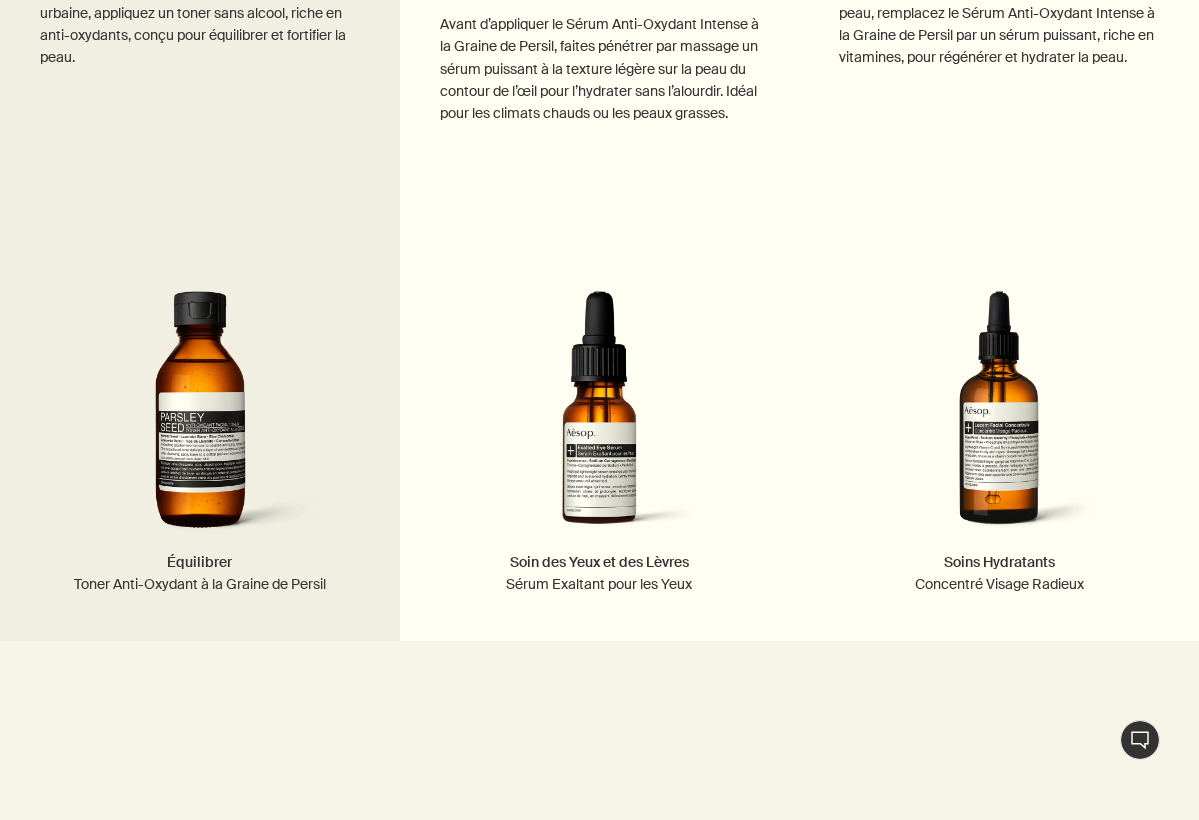 scroll, scrollTop: 2926, scrollLeft: 0, axis: vertical 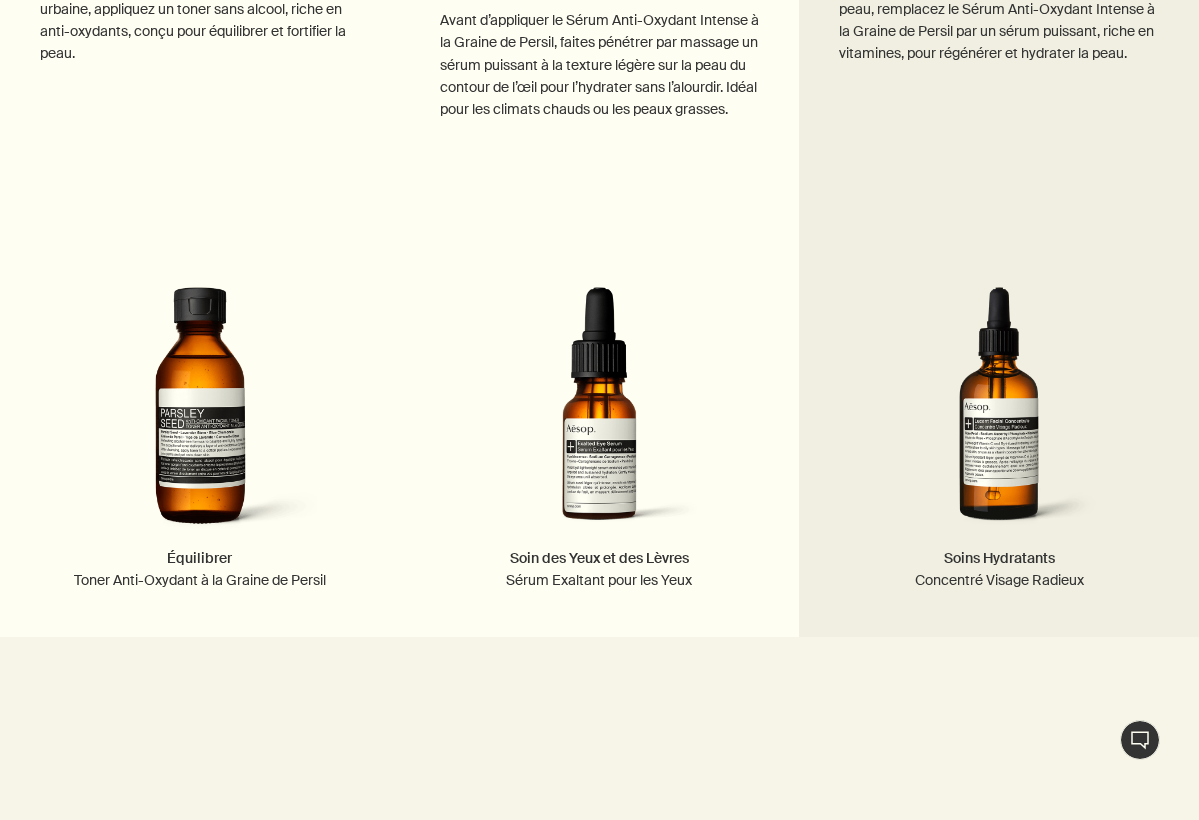 click at bounding box center [999, 417] 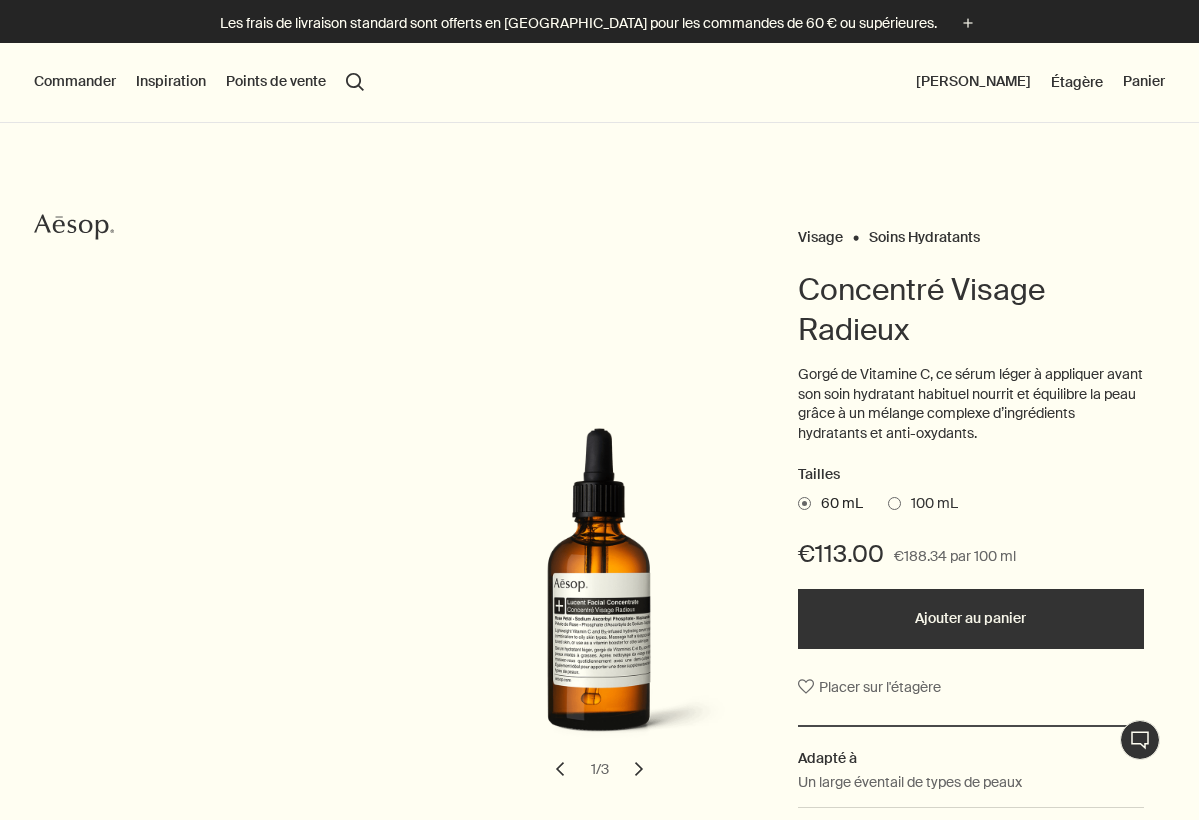 scroll, scrollTop: 0, scrollLeft: 0, axis: both 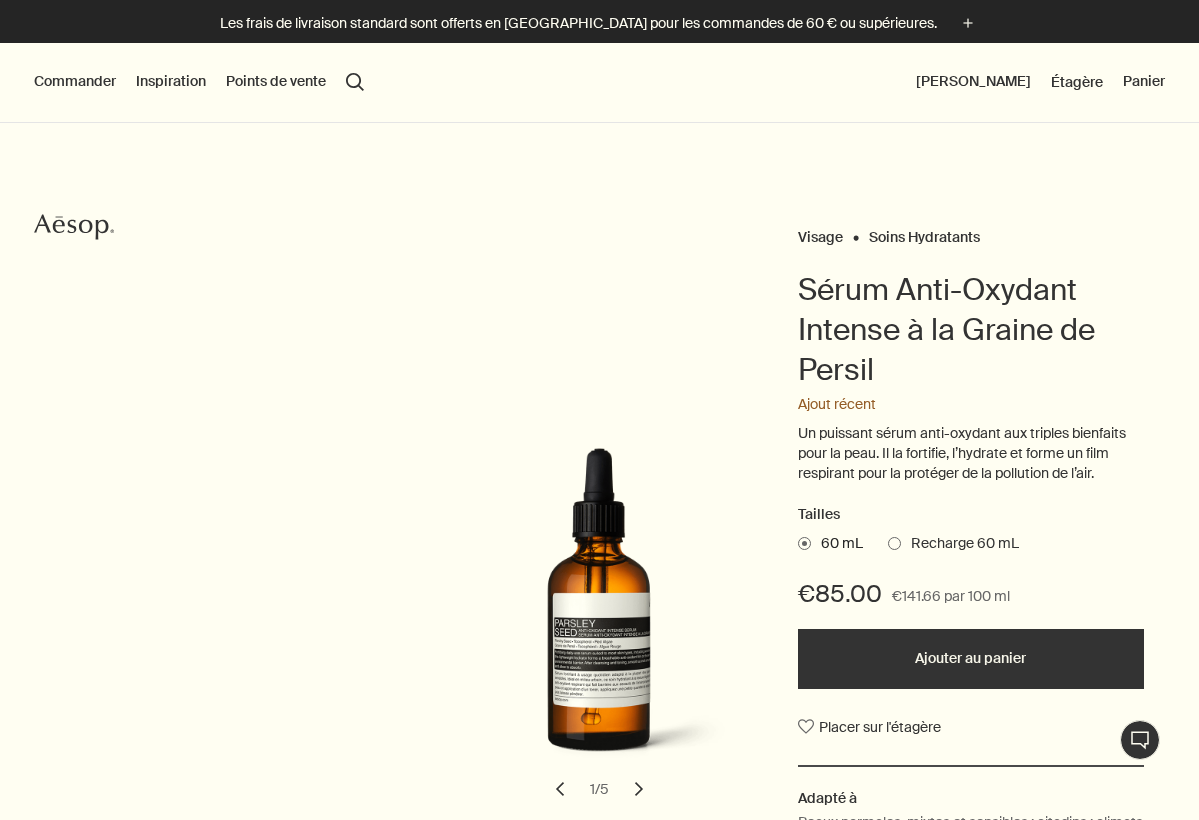 click on "Commander" at bounding box center [75, 82] 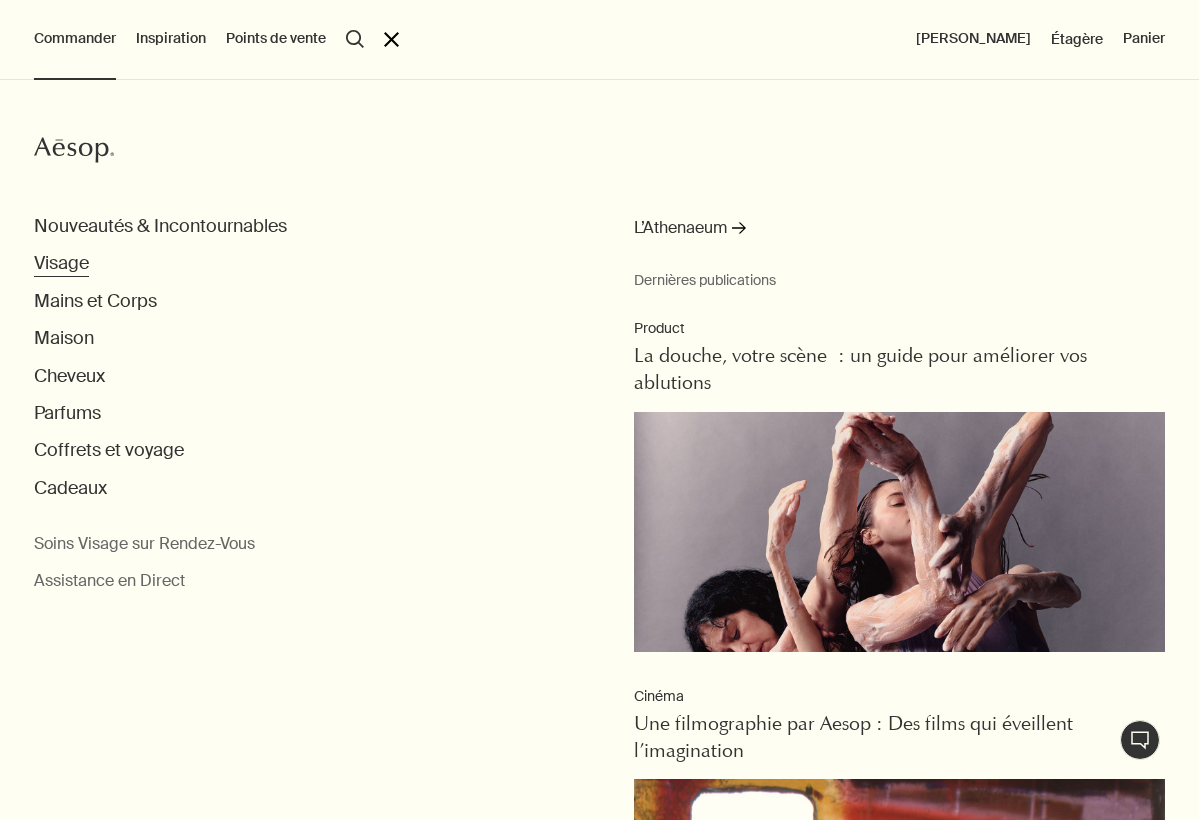 click on "Visage" at bounding box center (61, 263) 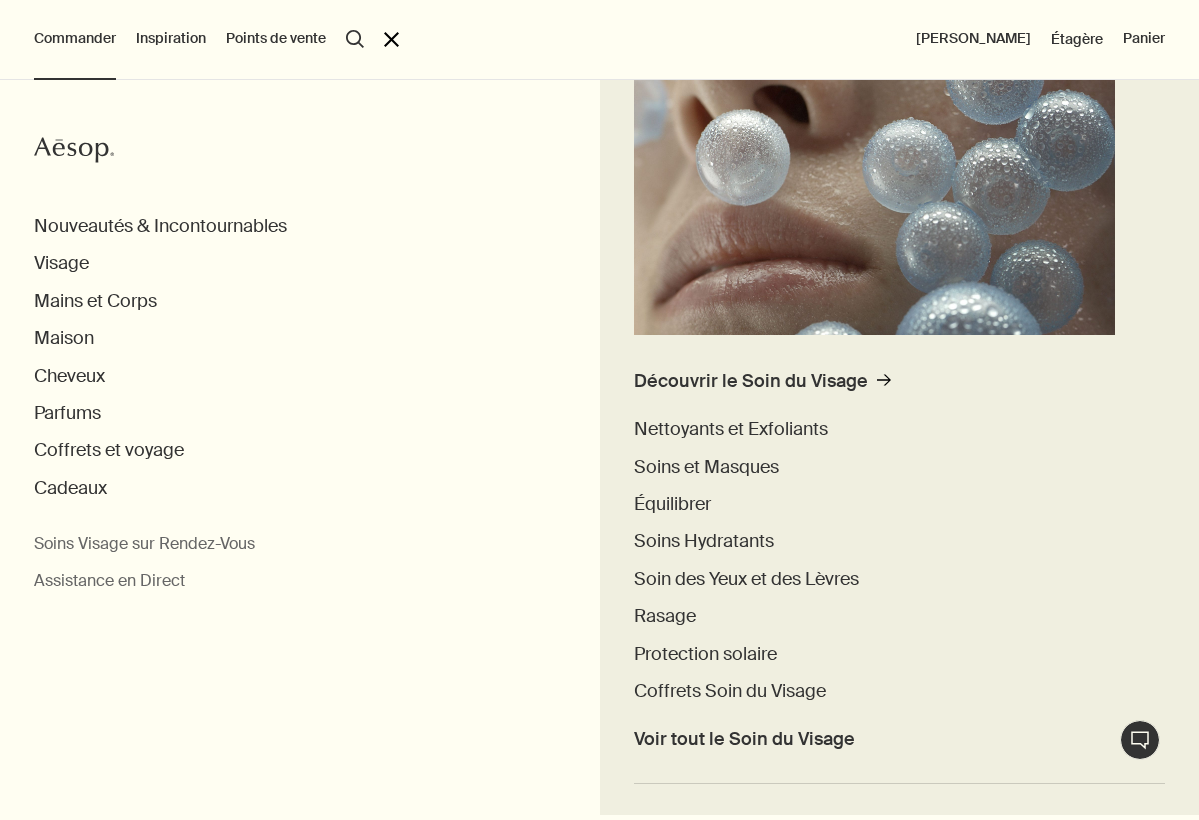 scroll, scrollTop: 254, scrollLeft: 0, axis: vertical 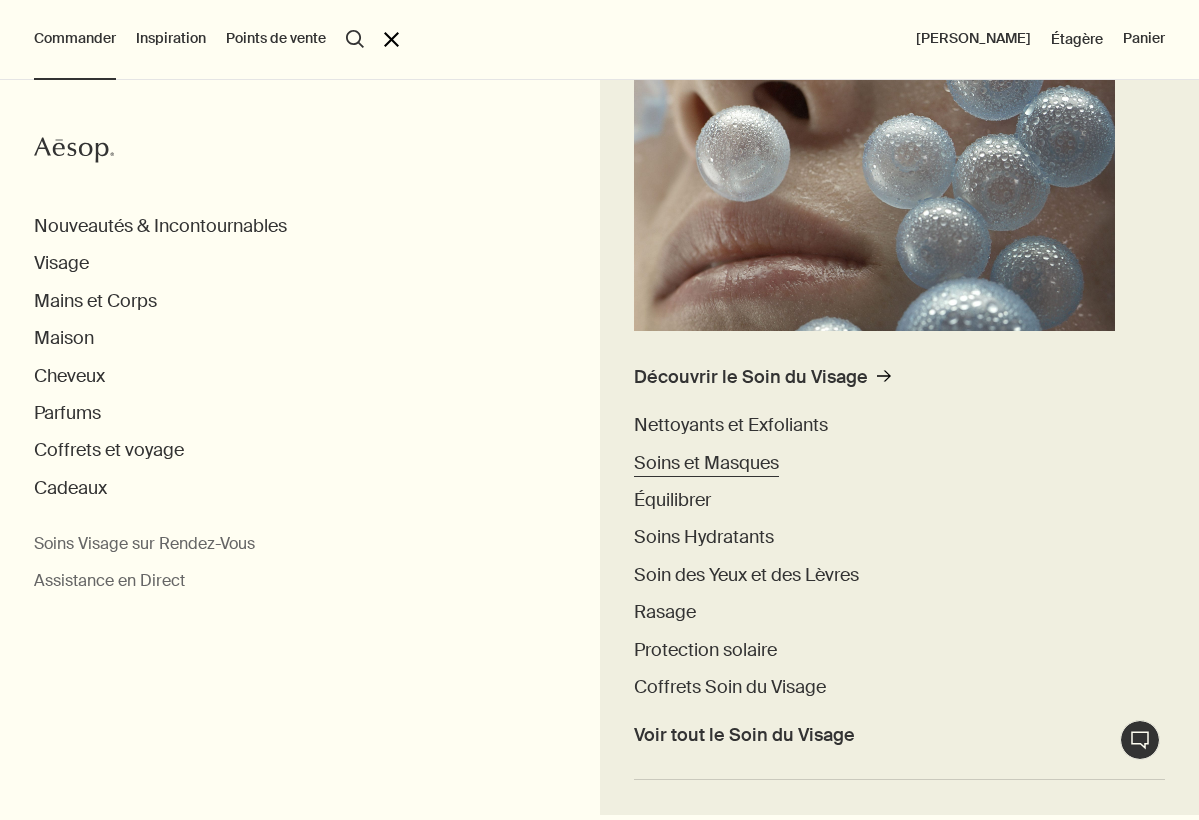 click on "Soins et Masques" at bounding box center [706, 463] 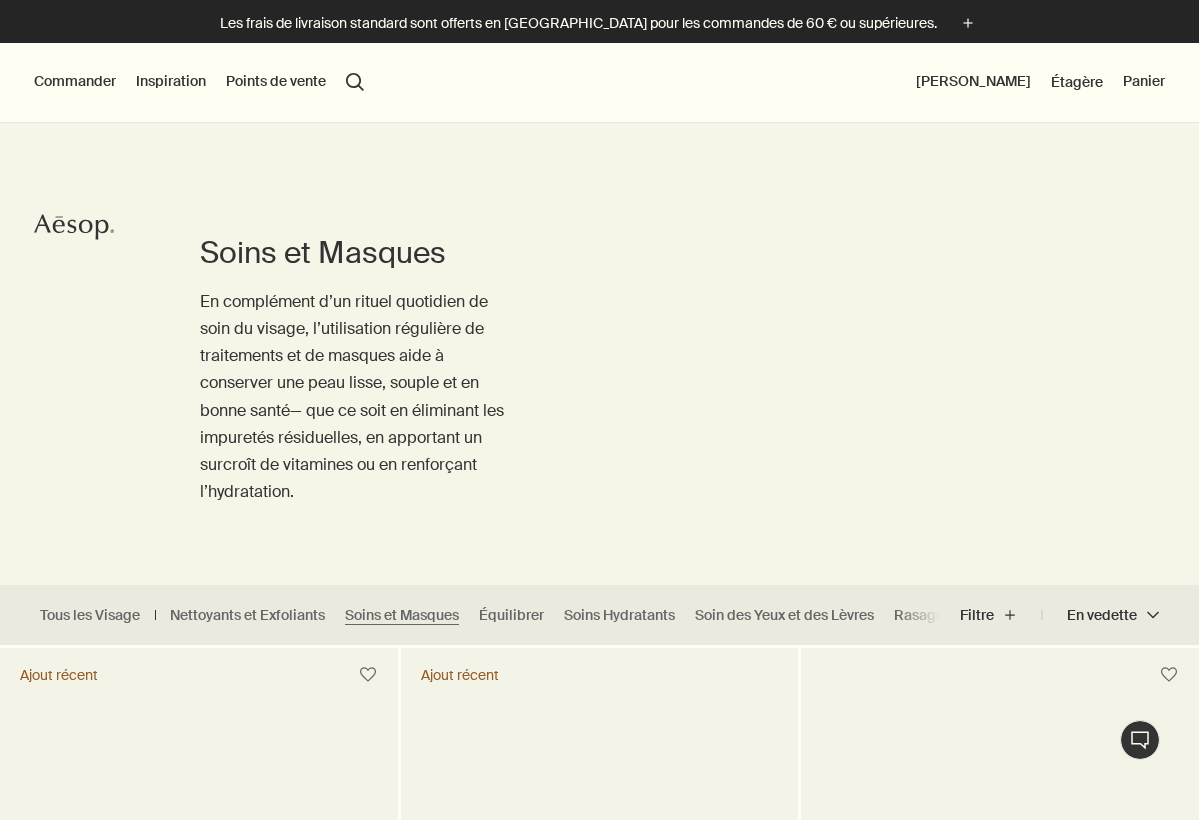 scroll, scrollTop: 0, scrollLeft: 0, axis: both 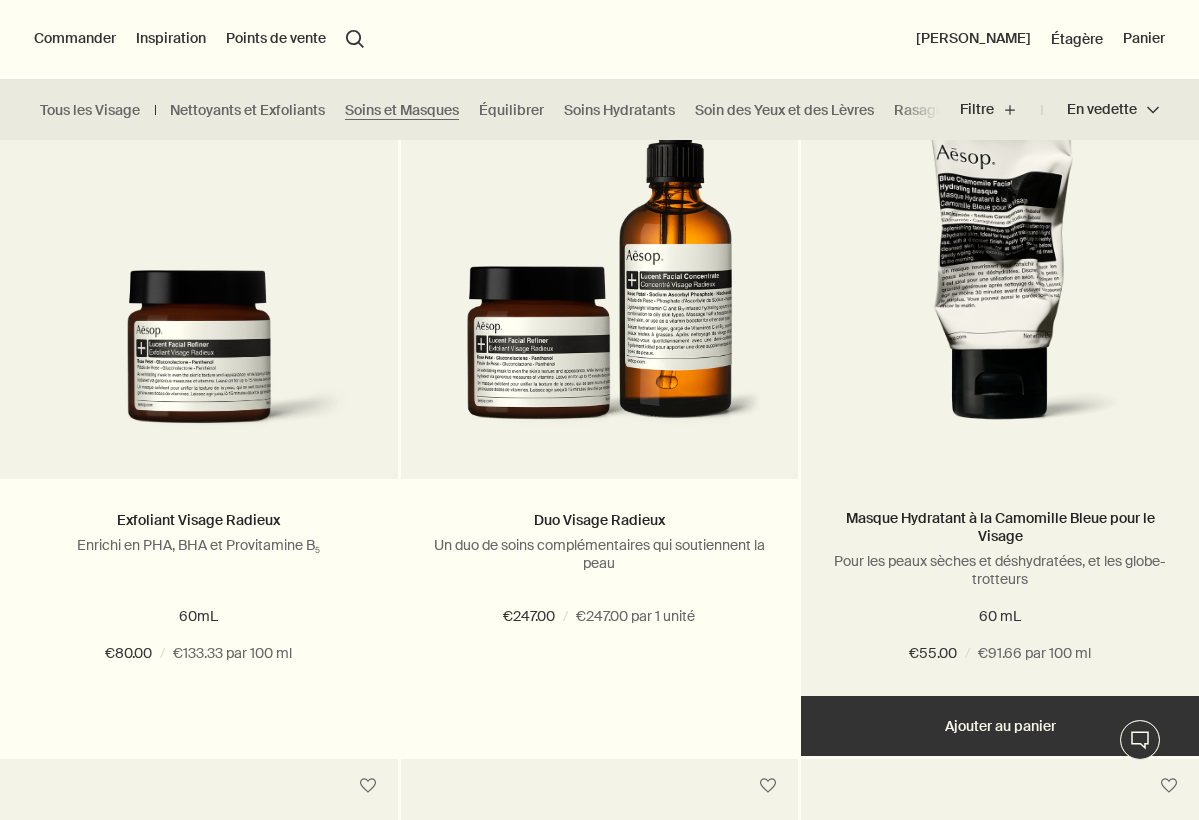 click at bounding box center (1000, 277) 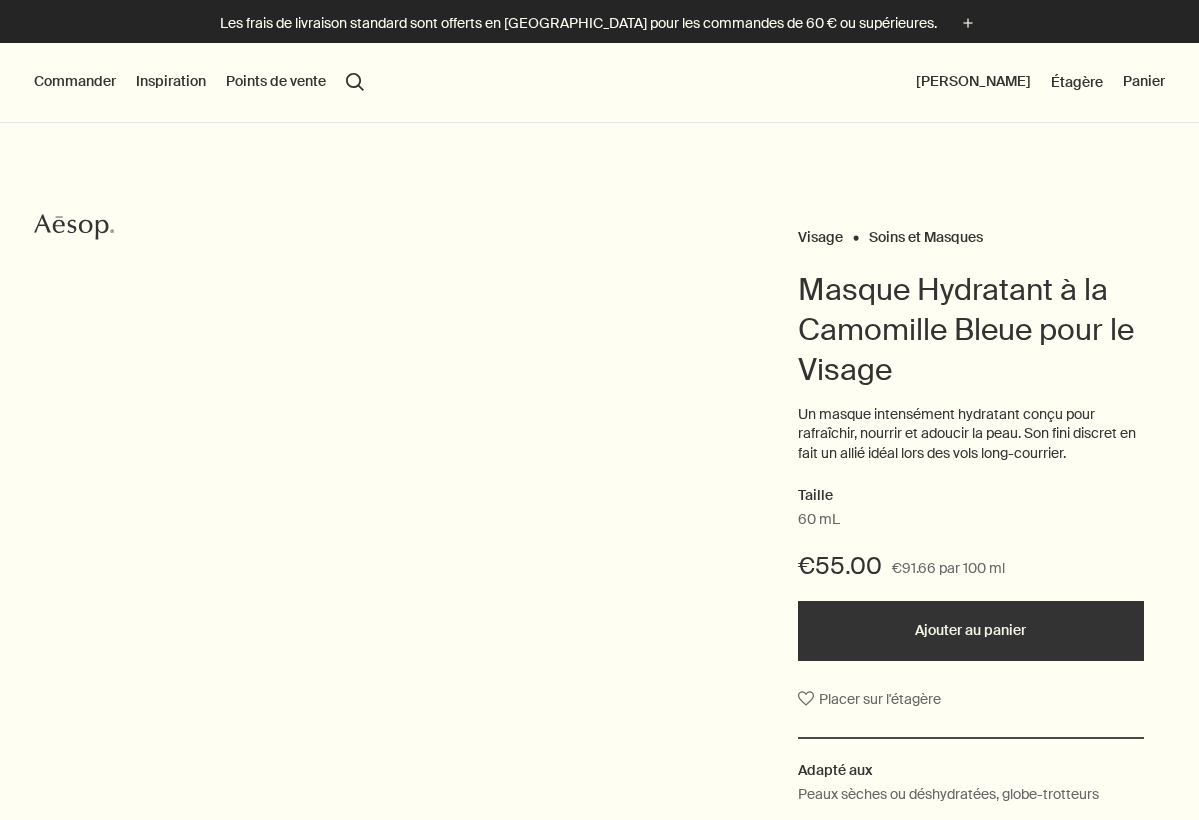 scroll, scrollTop: 0, scrollLeft: 0, axis: both 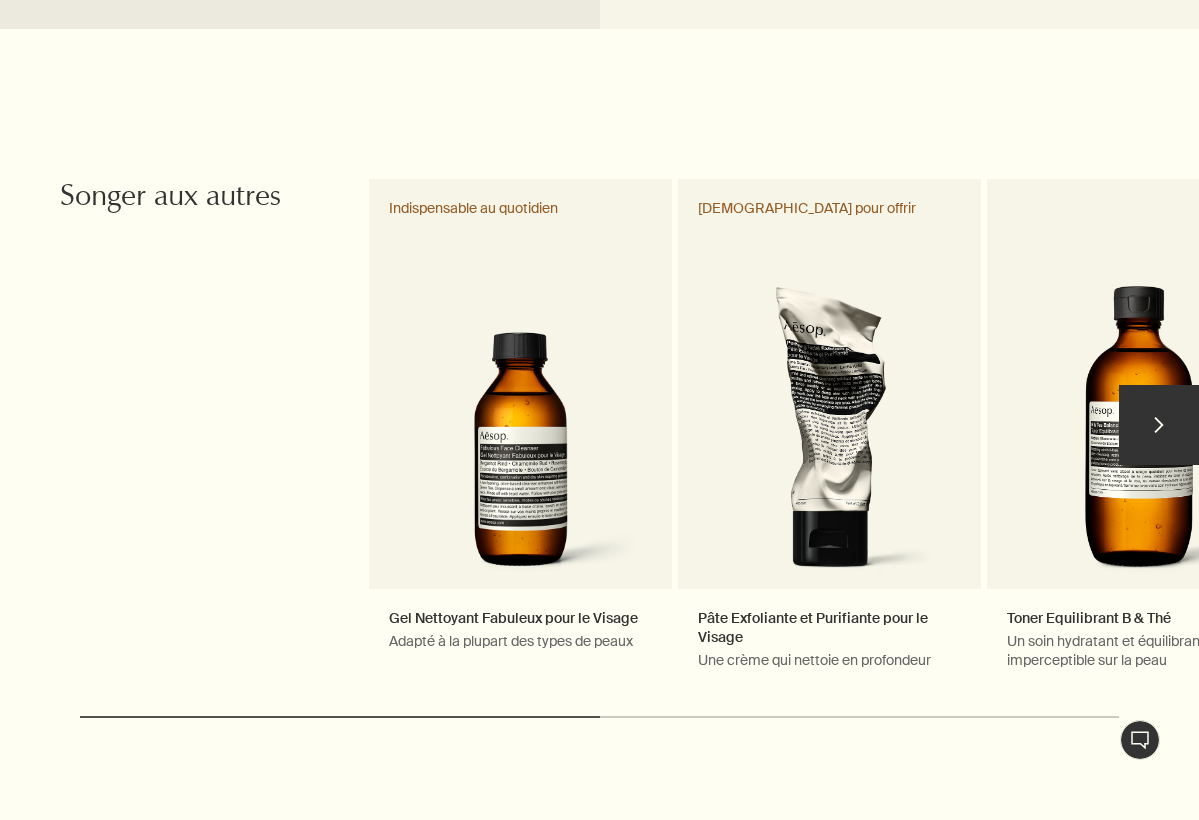 click on "chevron" at bounding box center (1159, 425) 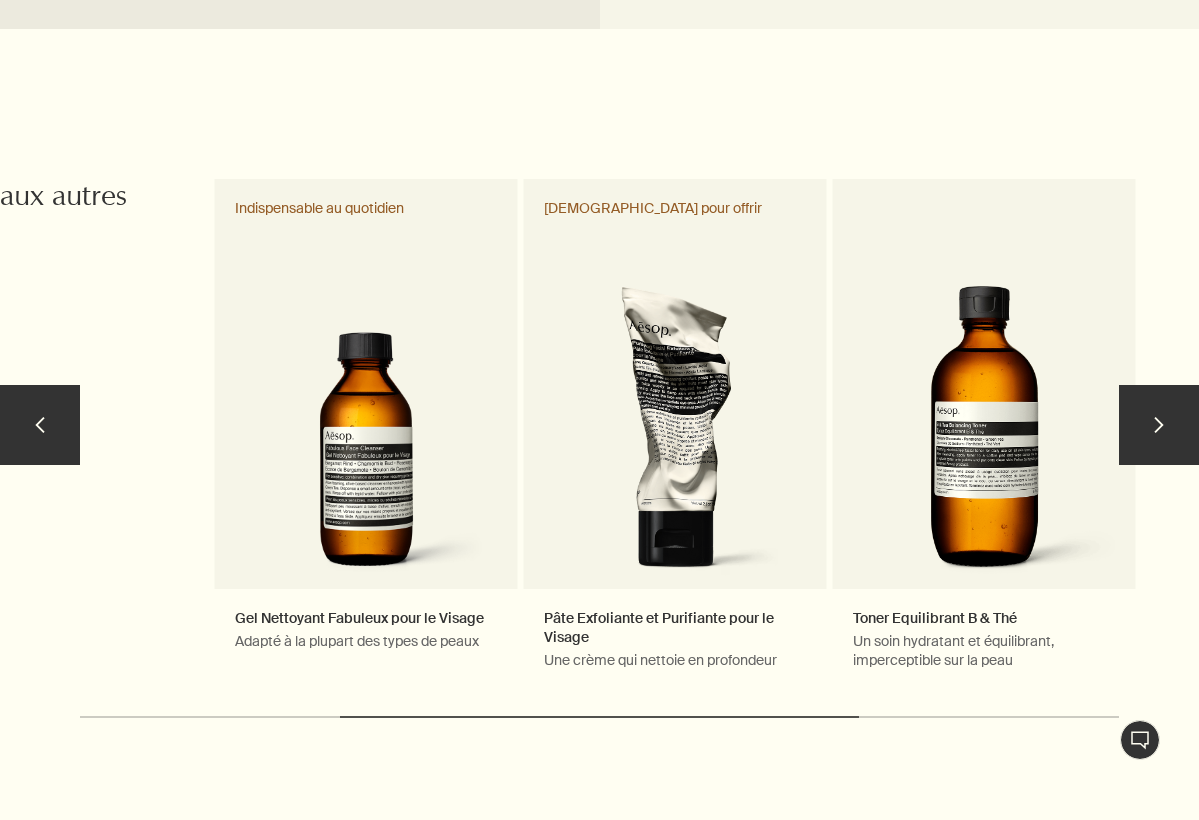 click on "chevron" at bounding box center (1159, 425) 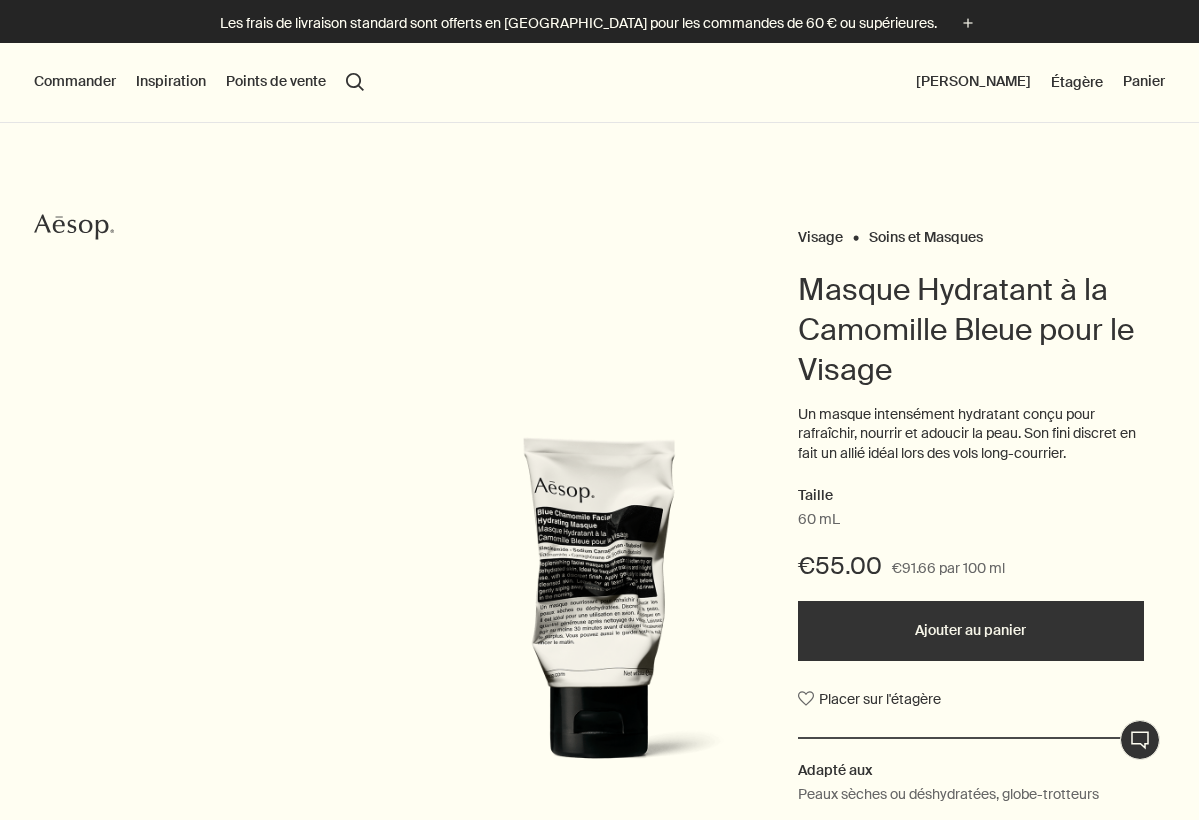 scroll, scrollTop: 0, scrollLeft: 0, axis: both 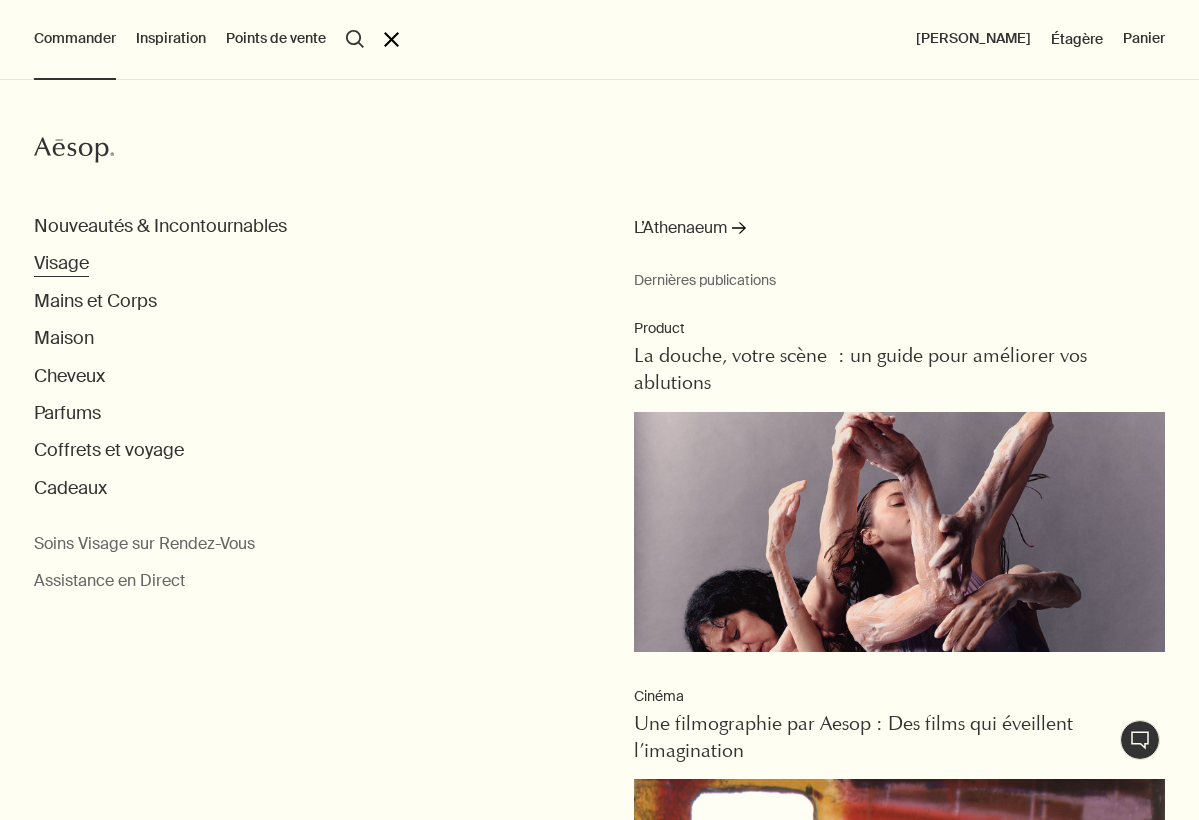click on "Visage" at bounding box center (61, 263) 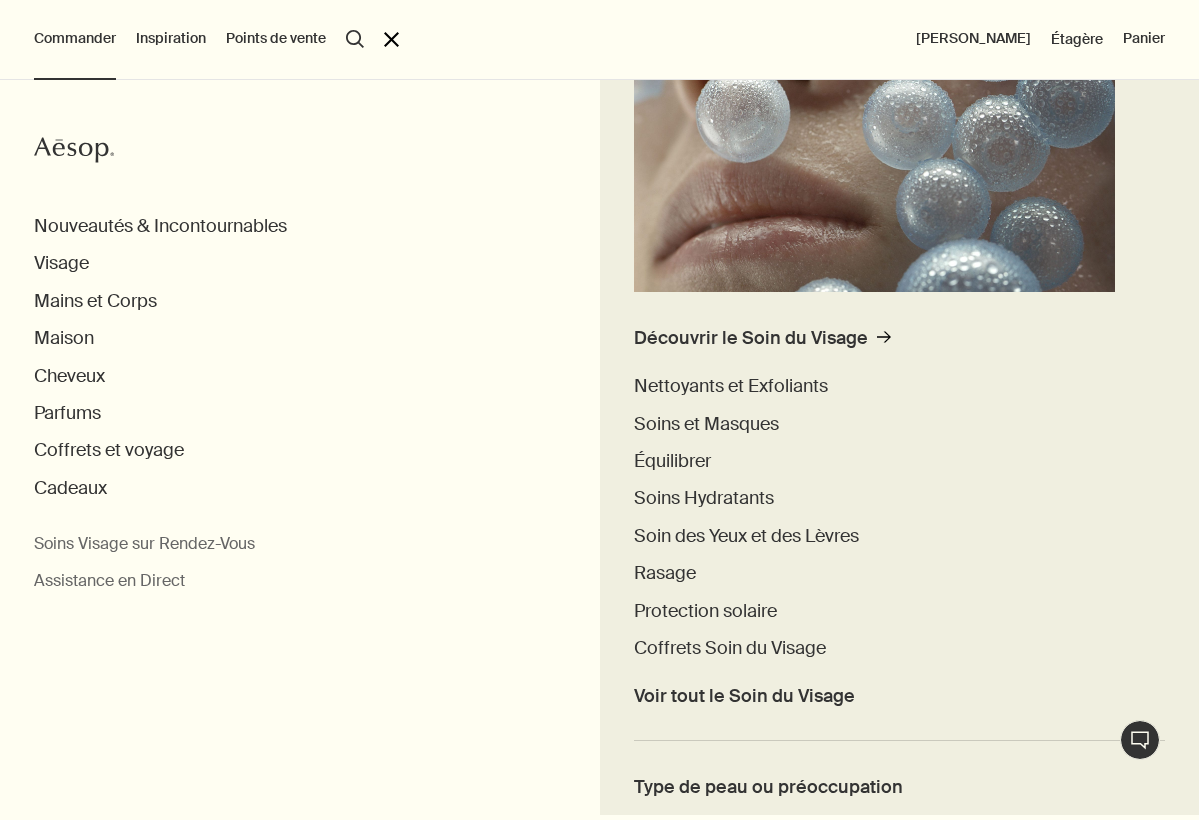 scroll, scrollTop: 296, scrollLeft: 0, axis: vertical 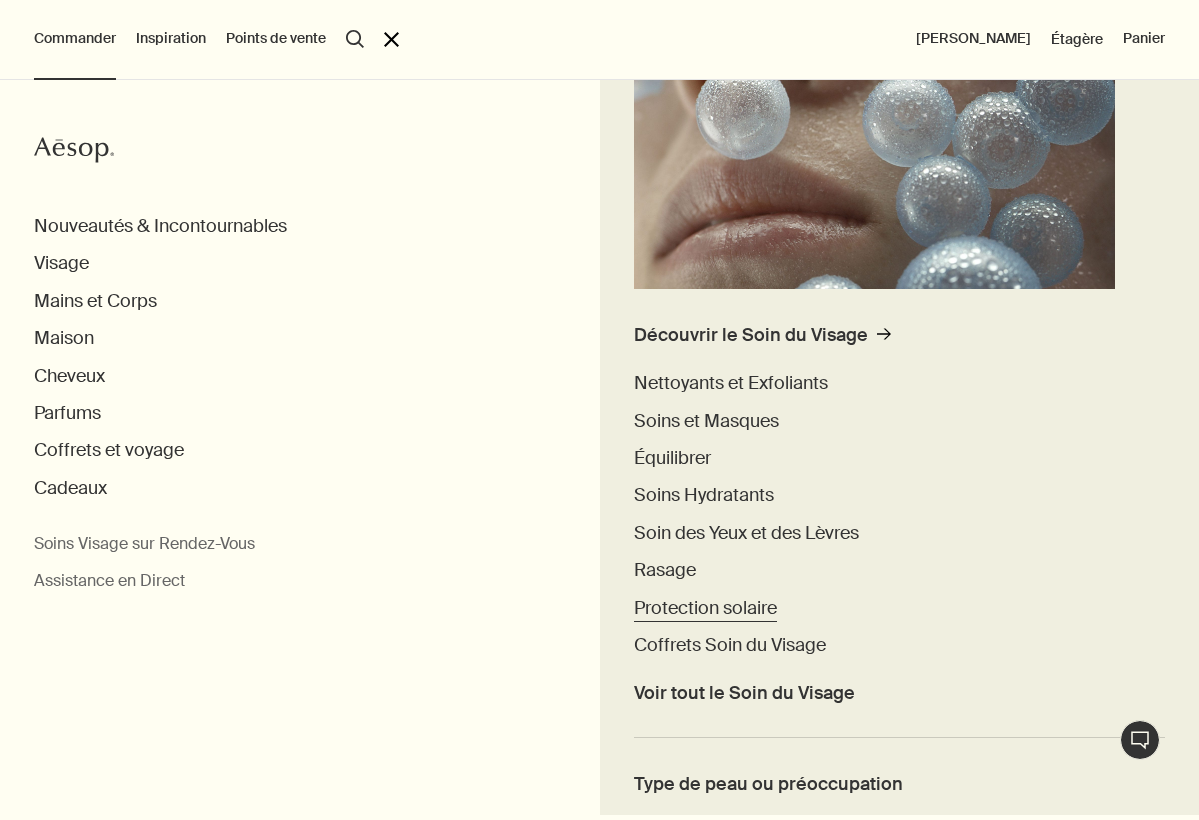 click on "Protection solaire" at bounding box center [705, 608] 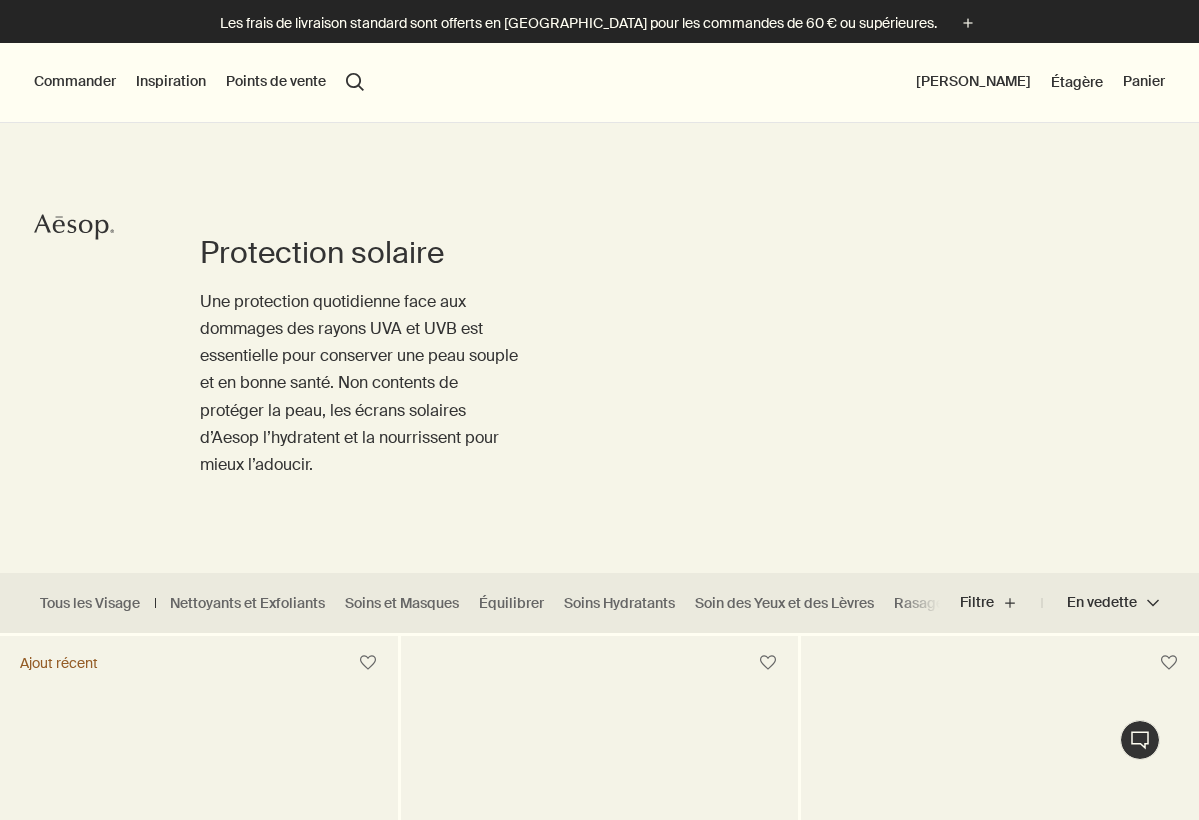 scroll, scrollTop: 0, scrollLeft: 0, axis: both 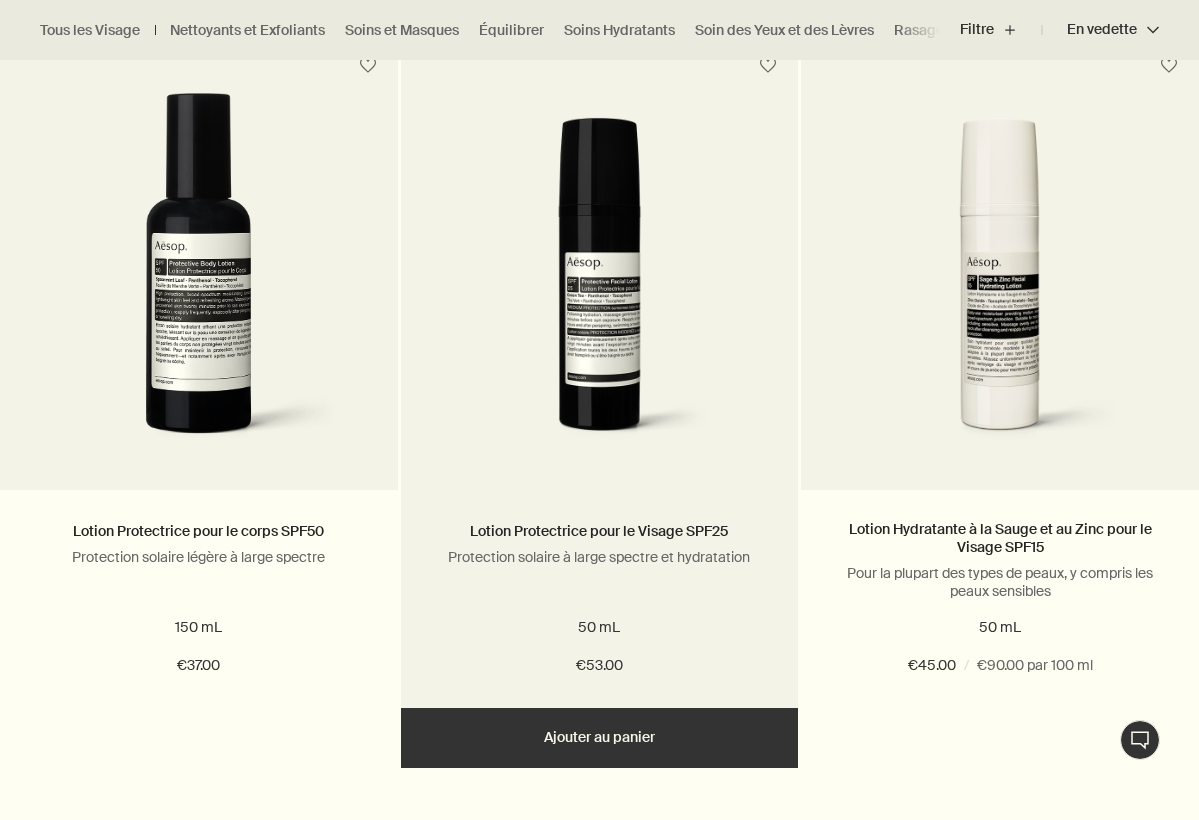 click at bounding box center [600, 289] 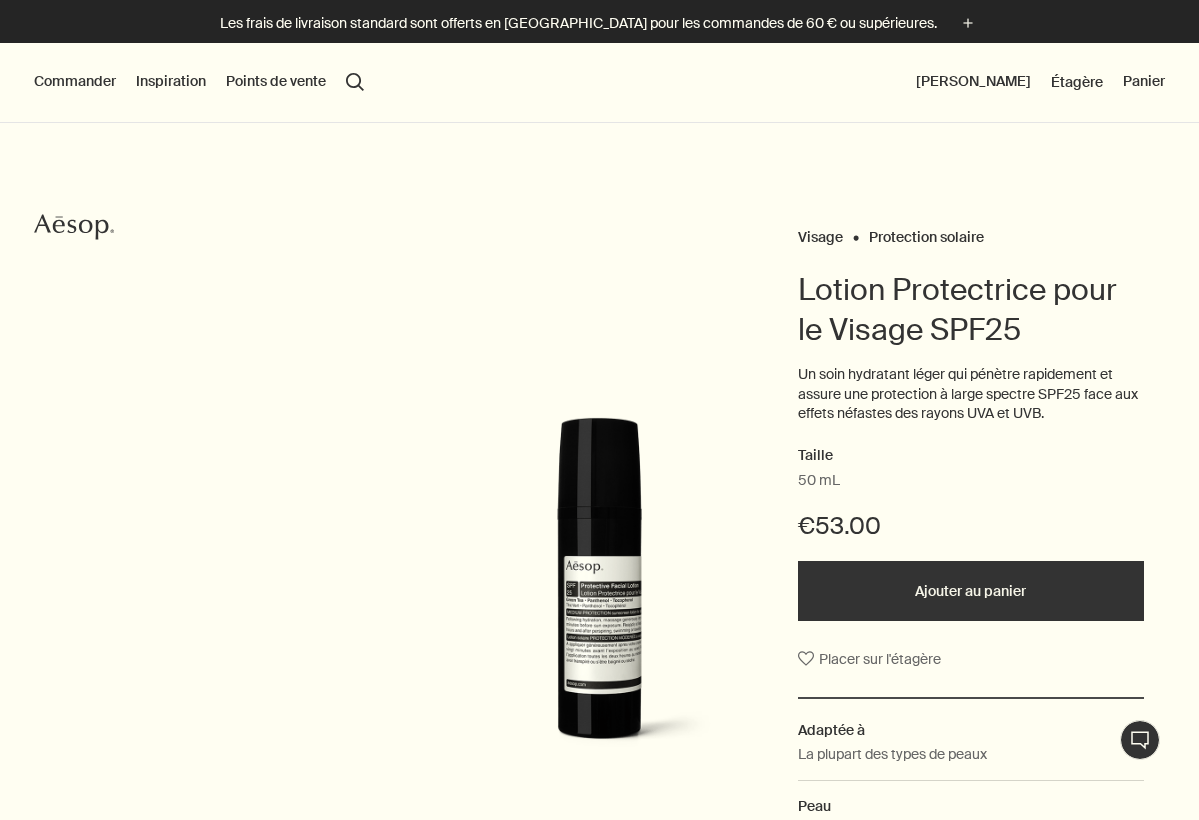 scroll, scrollTop: 0, scrollLeft: 0, axis: both 